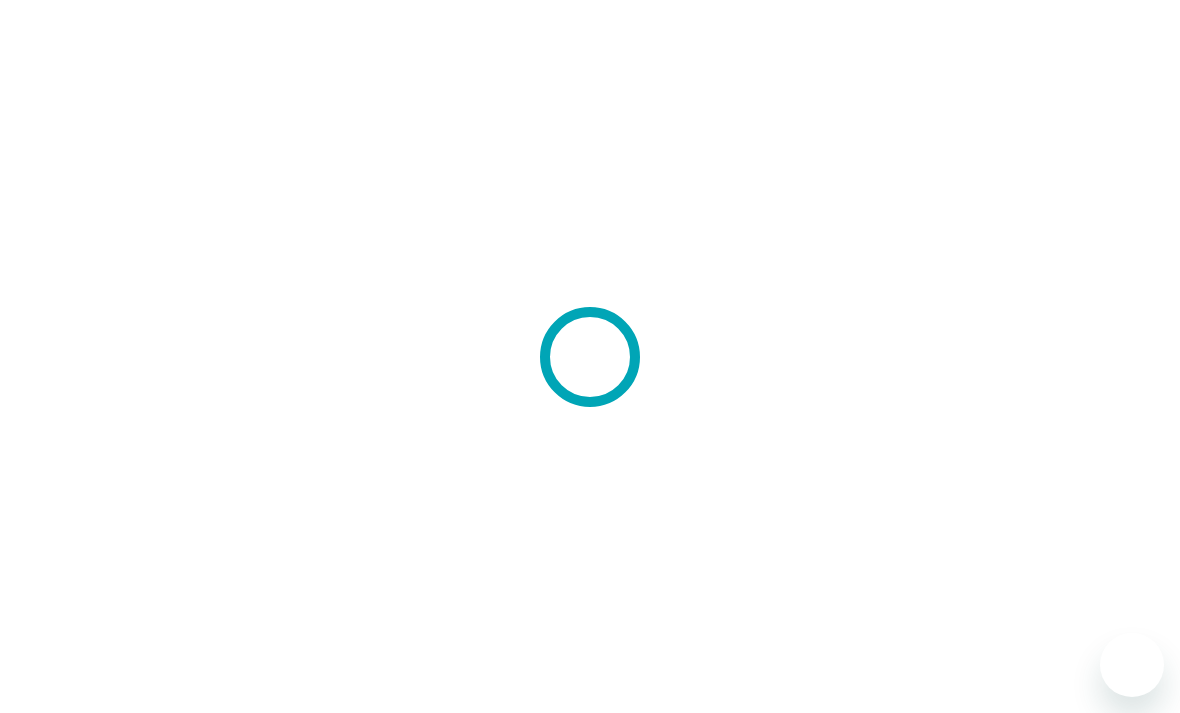 scroll, scrollTop: 0, scrollLeft: 0, axis: both 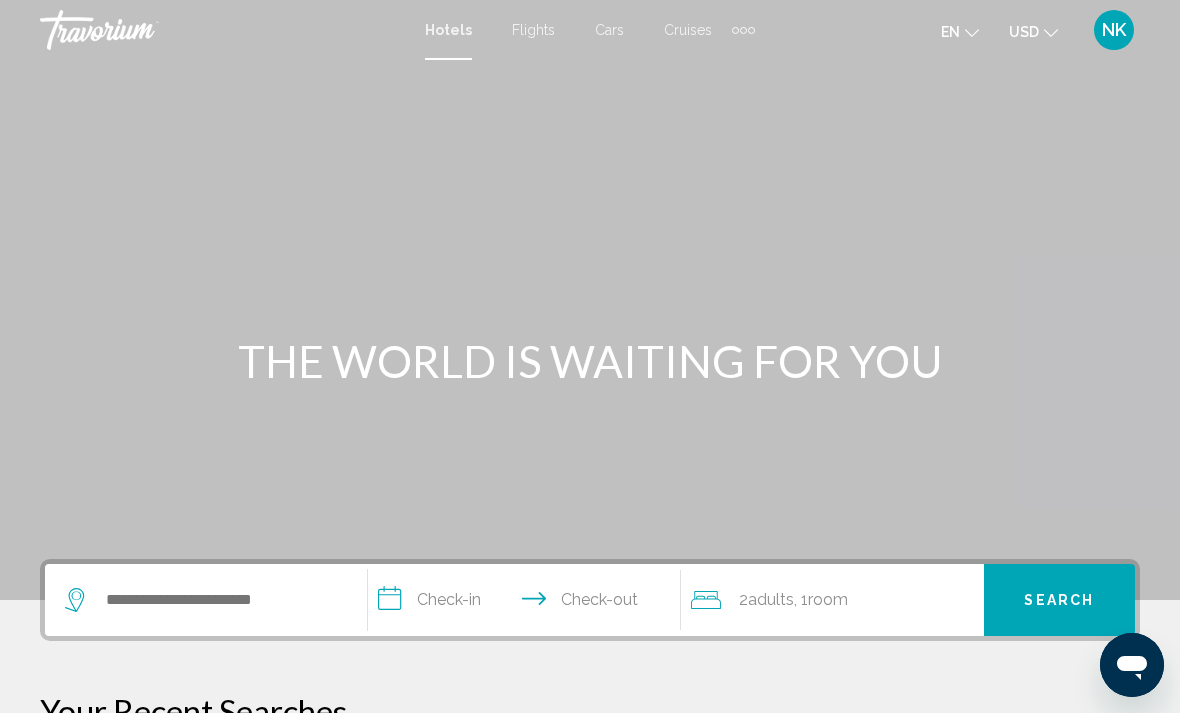 click on "Hotels" at bounding box center [448, 30] 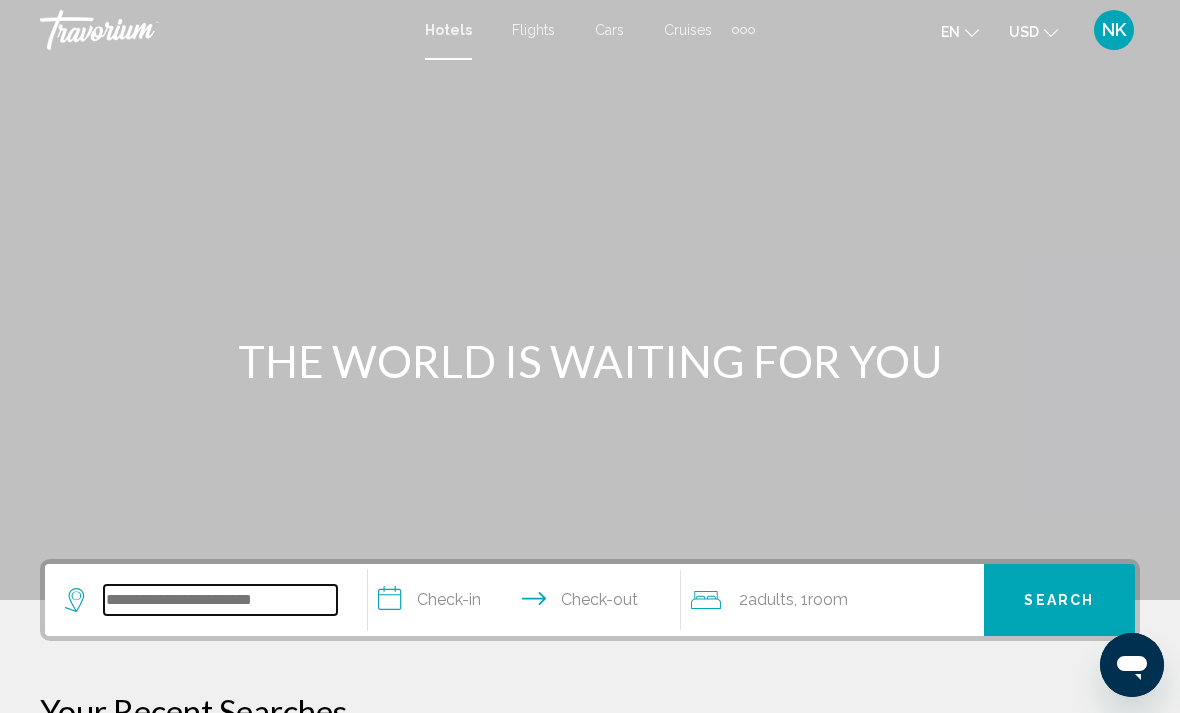 click at bounding box center (220, 600) 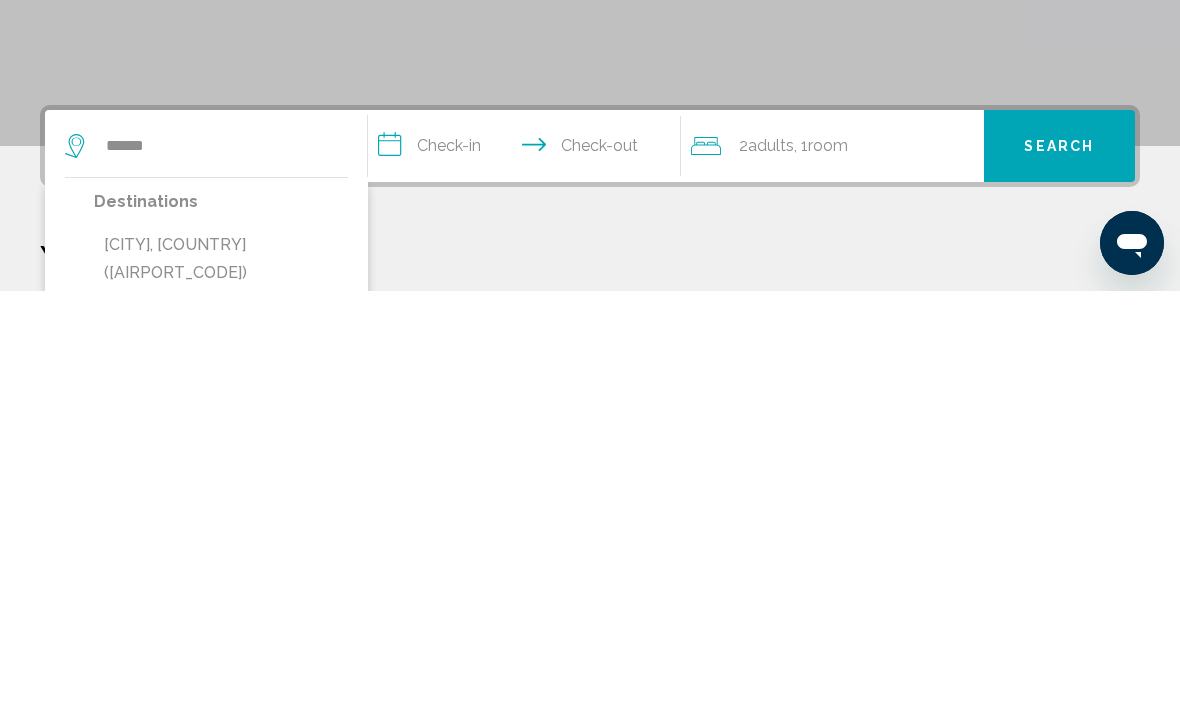 click on "[CITY], [COUNTRY] ([AIRPORT_CODE])" at bounding box center (221, 681) 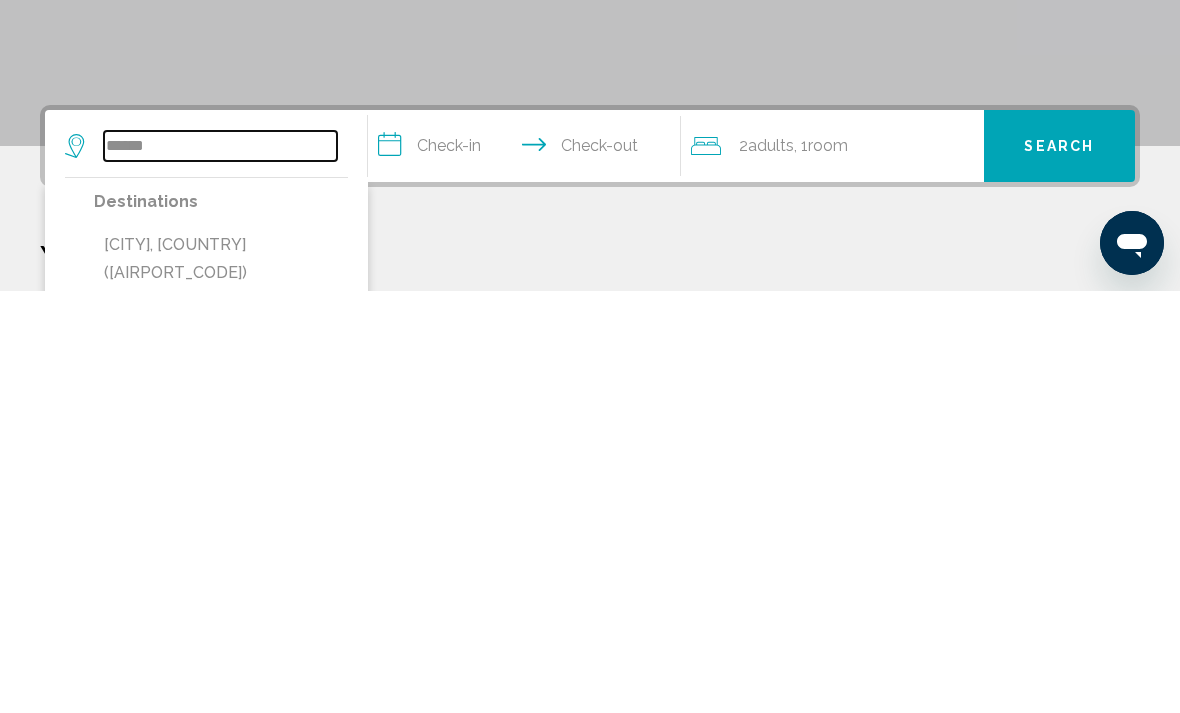 type on "**********" 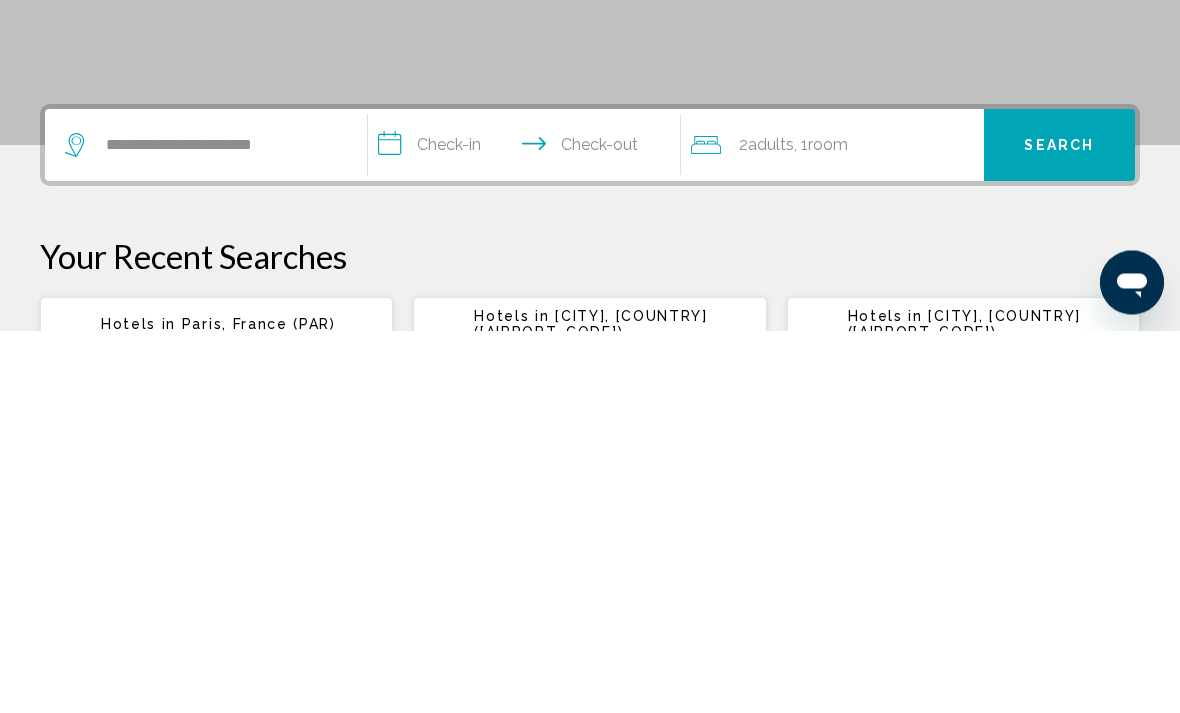 click on "**********" at bounding box center [528, 531] 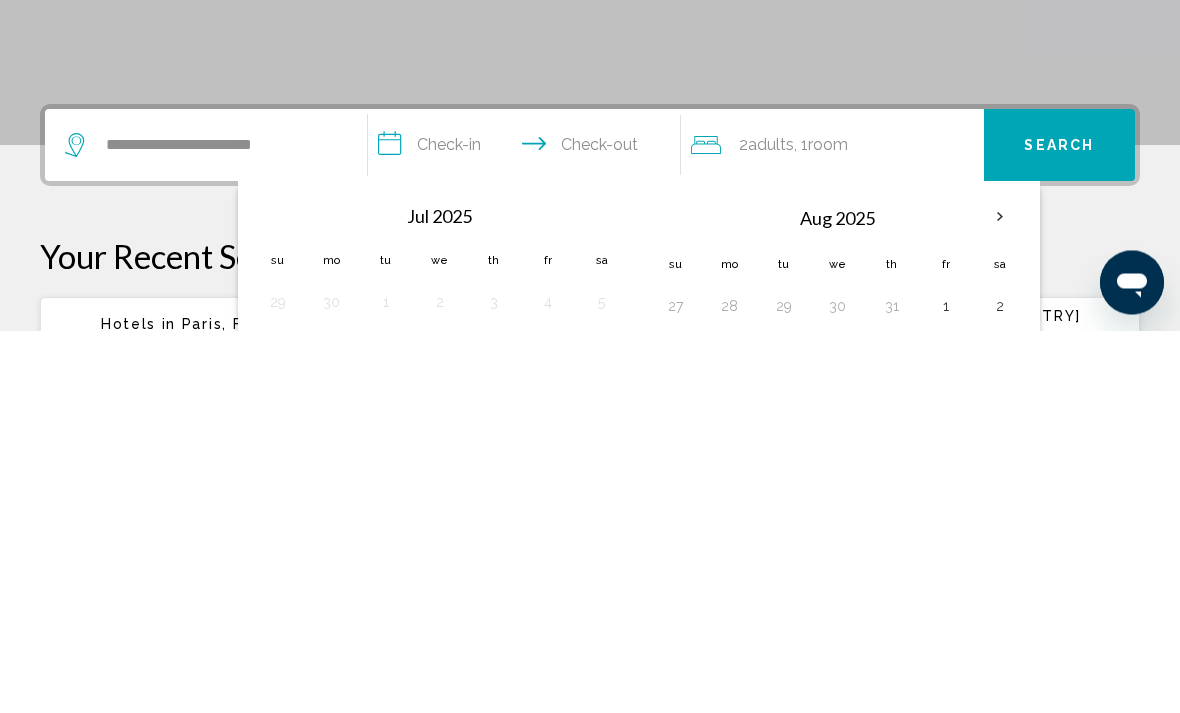 scroll, scrollTop: 494, scrollLeft: 0, axis: vertical 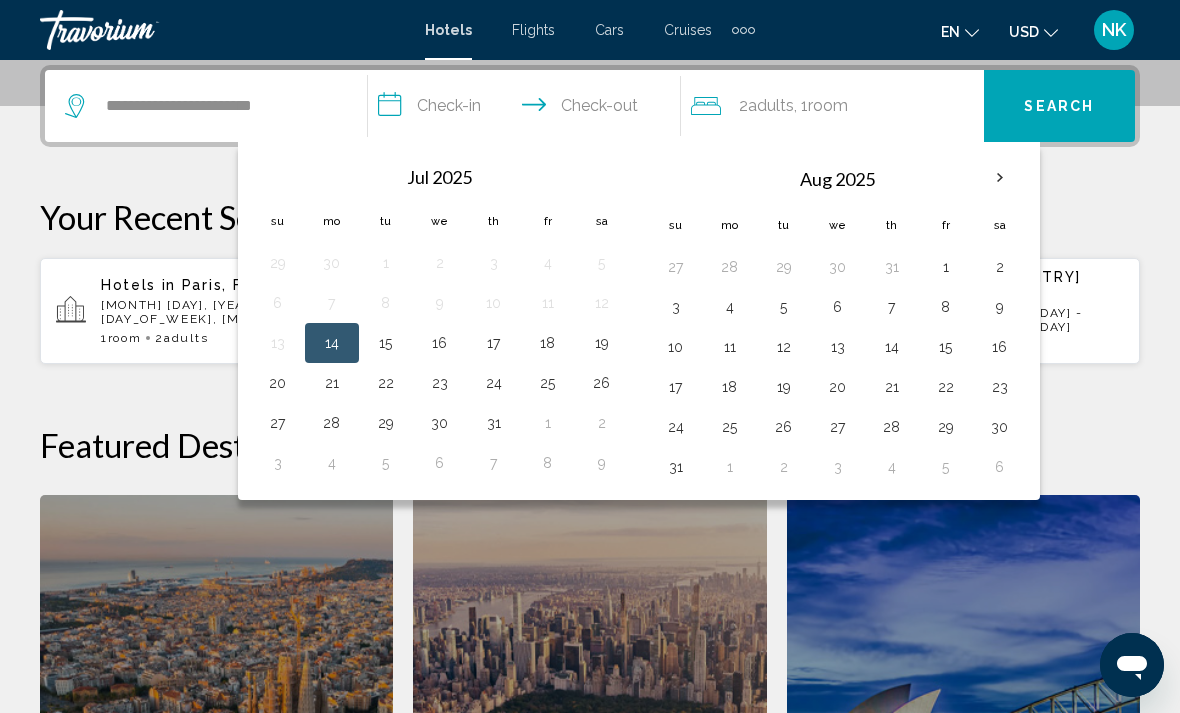 click on "15" at bounding box center [386, 343] 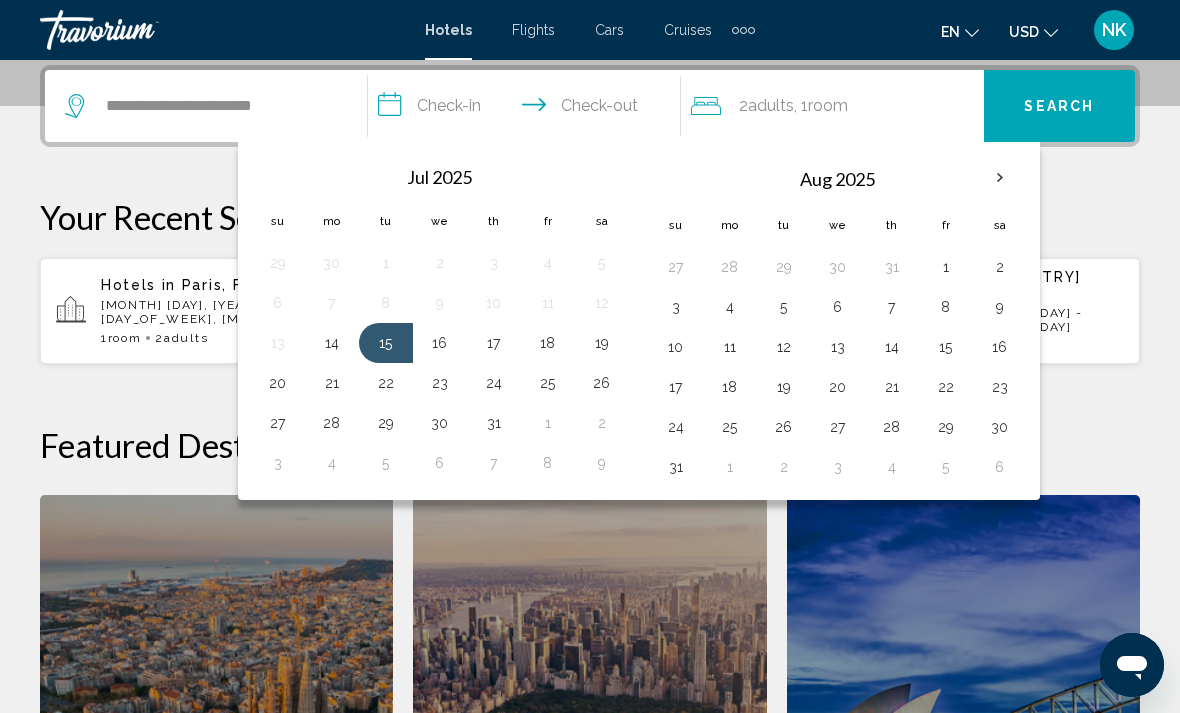 click on "17" at bounding box center [494, 343] 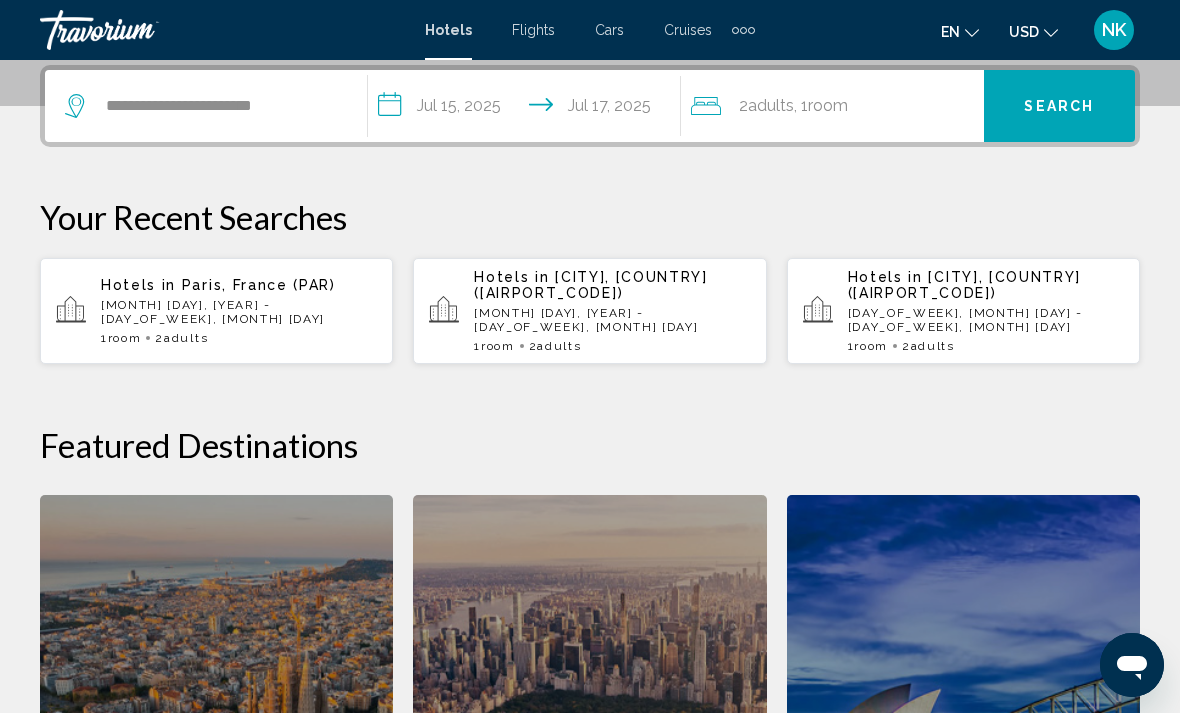 click on "Room" 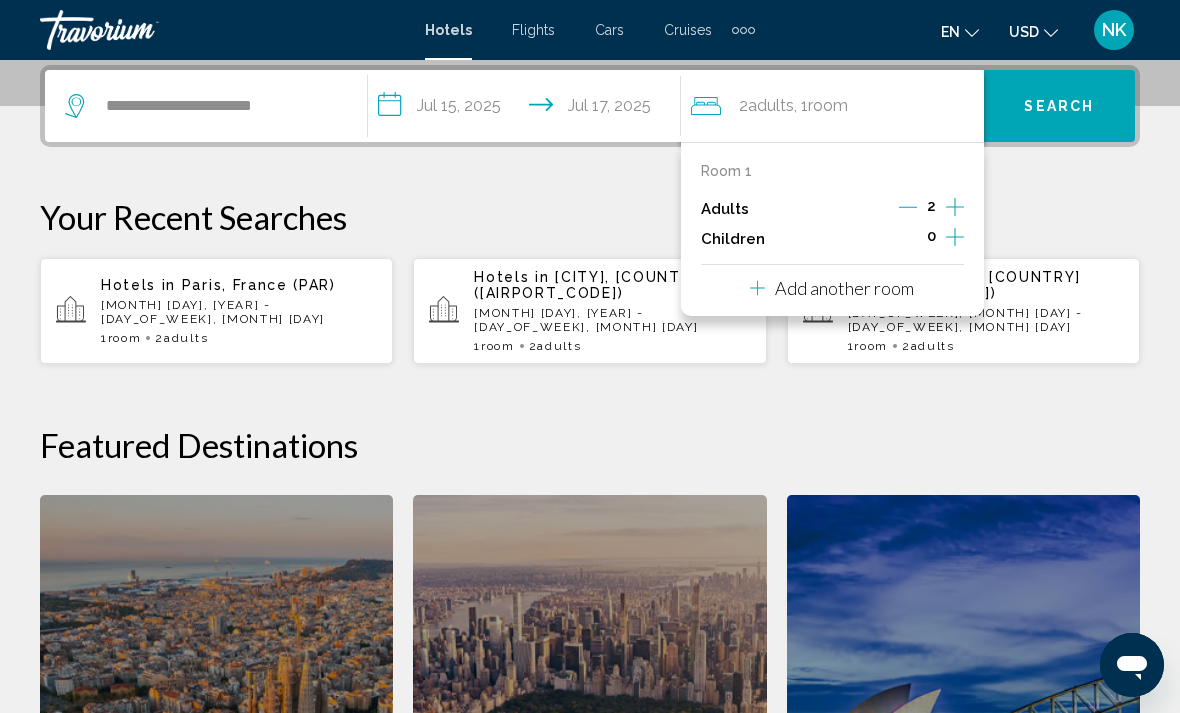 click at bounding box center [955, 239] 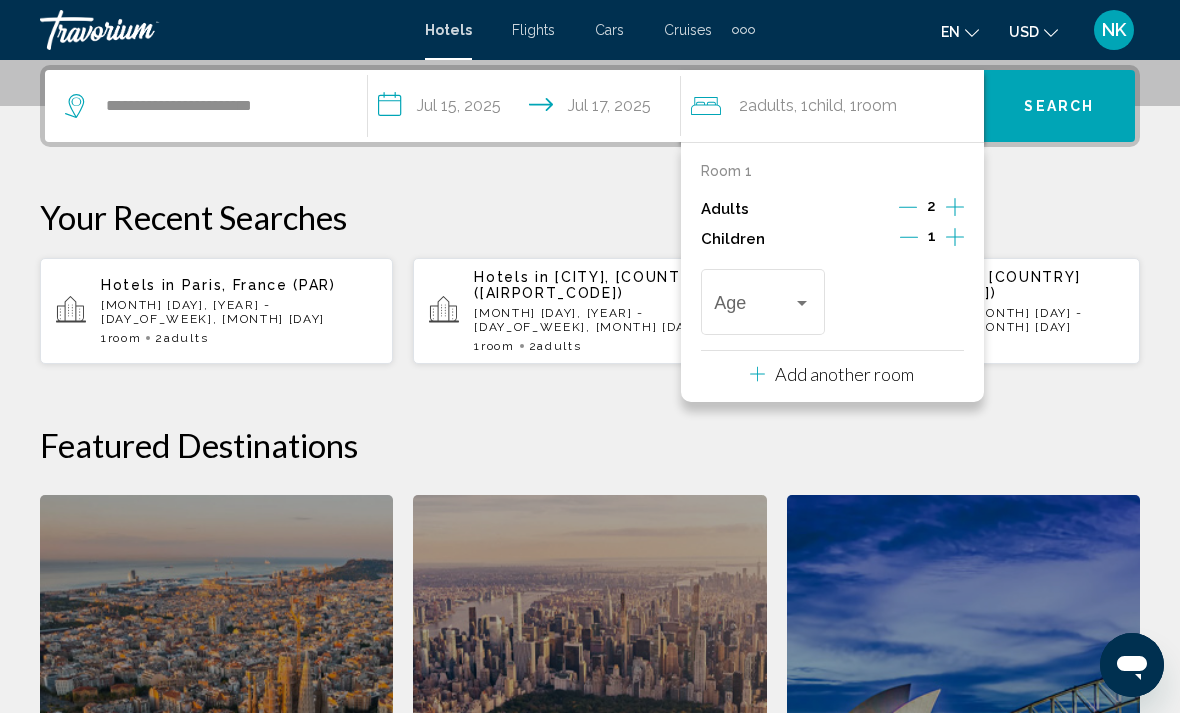 click at bounding box center [762, 307] 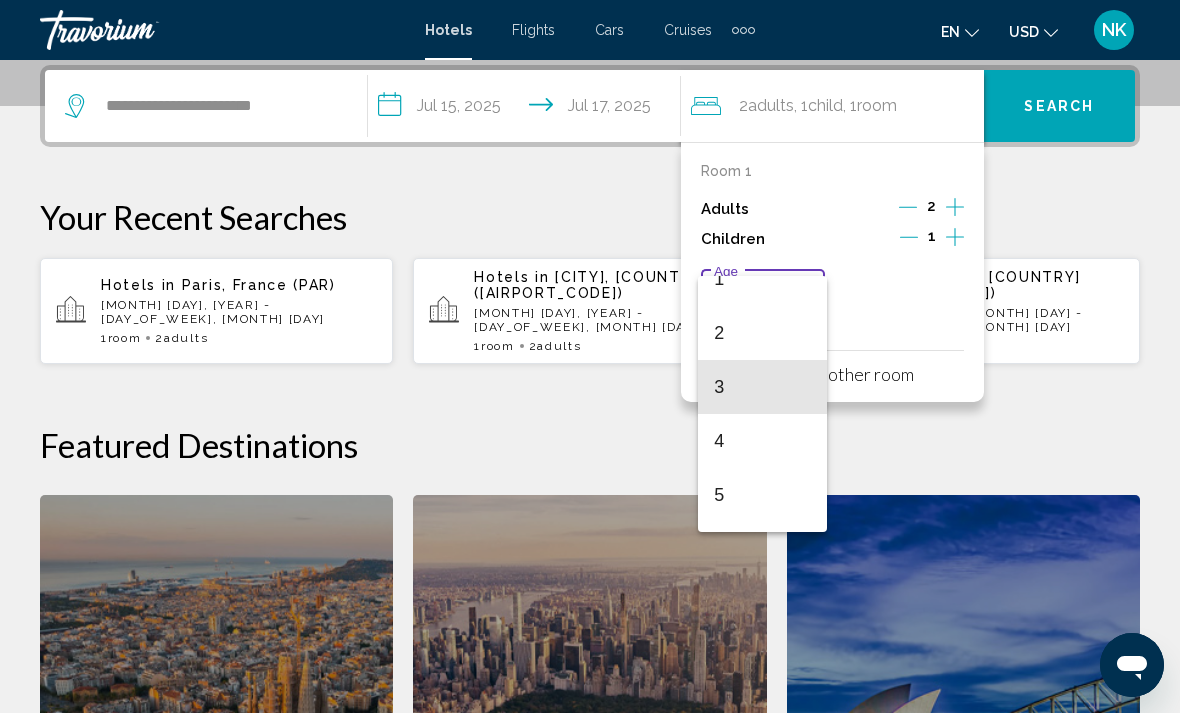 scroll, scrollTop: 93, scrollLeft: 0, axis: vertical 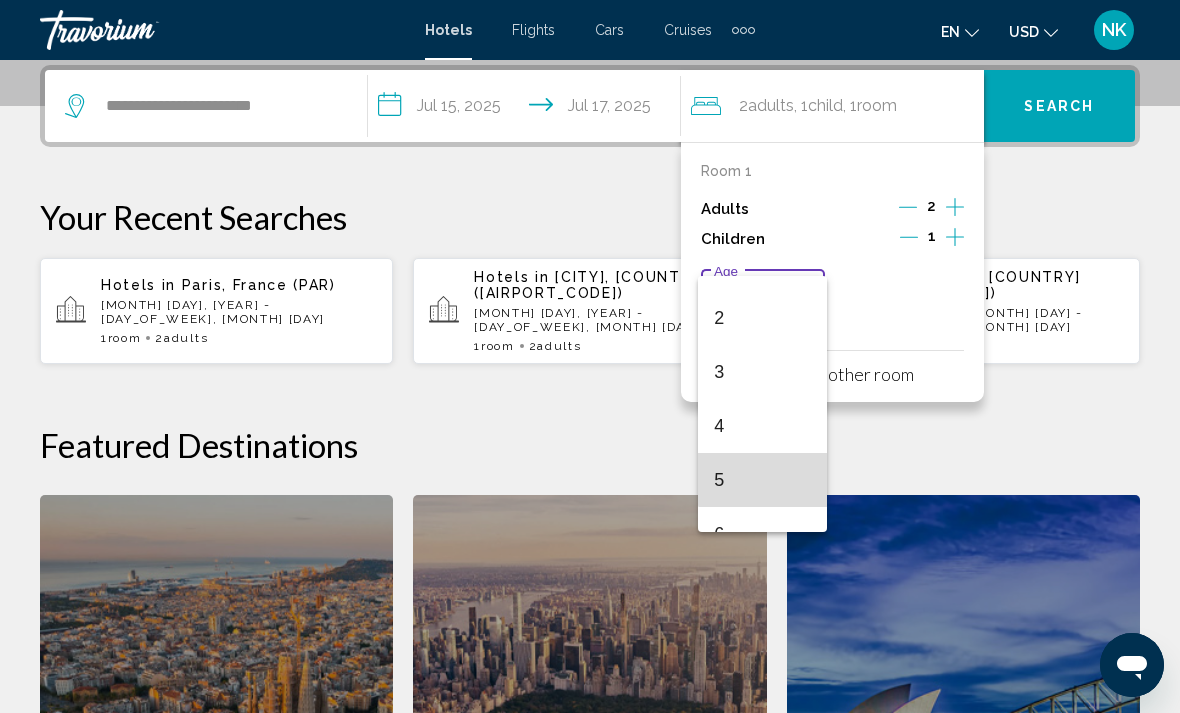 click on "5" at bounding box center [762, 480] 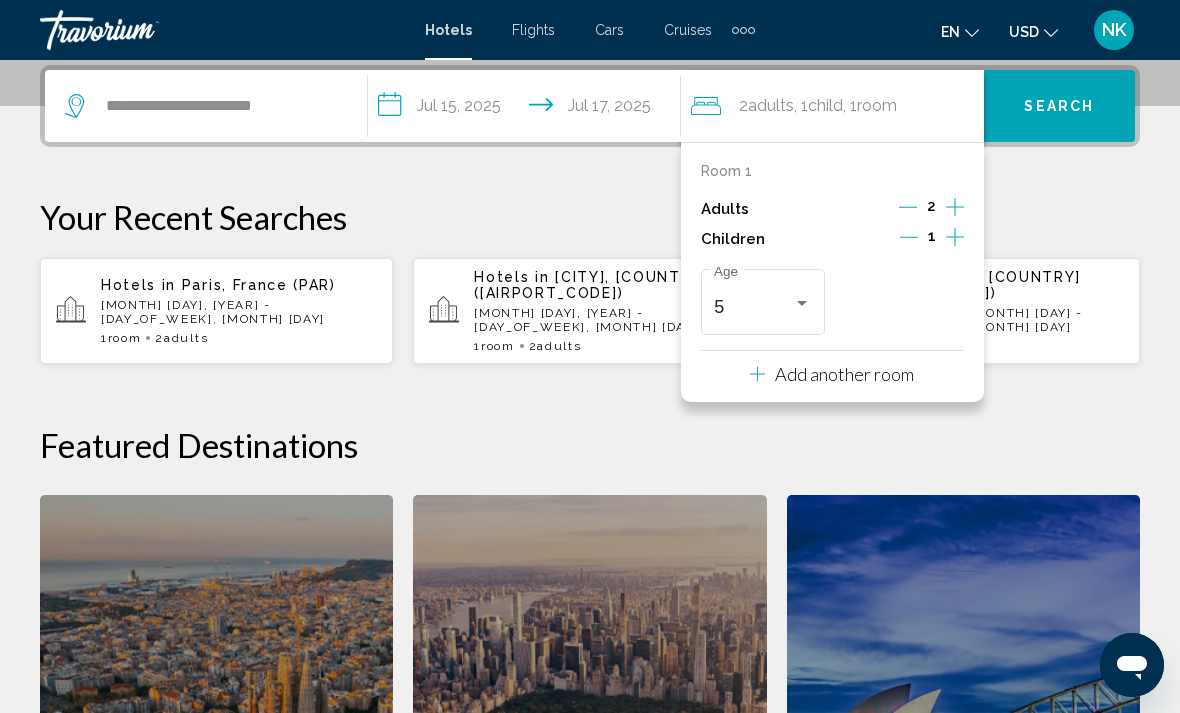 click 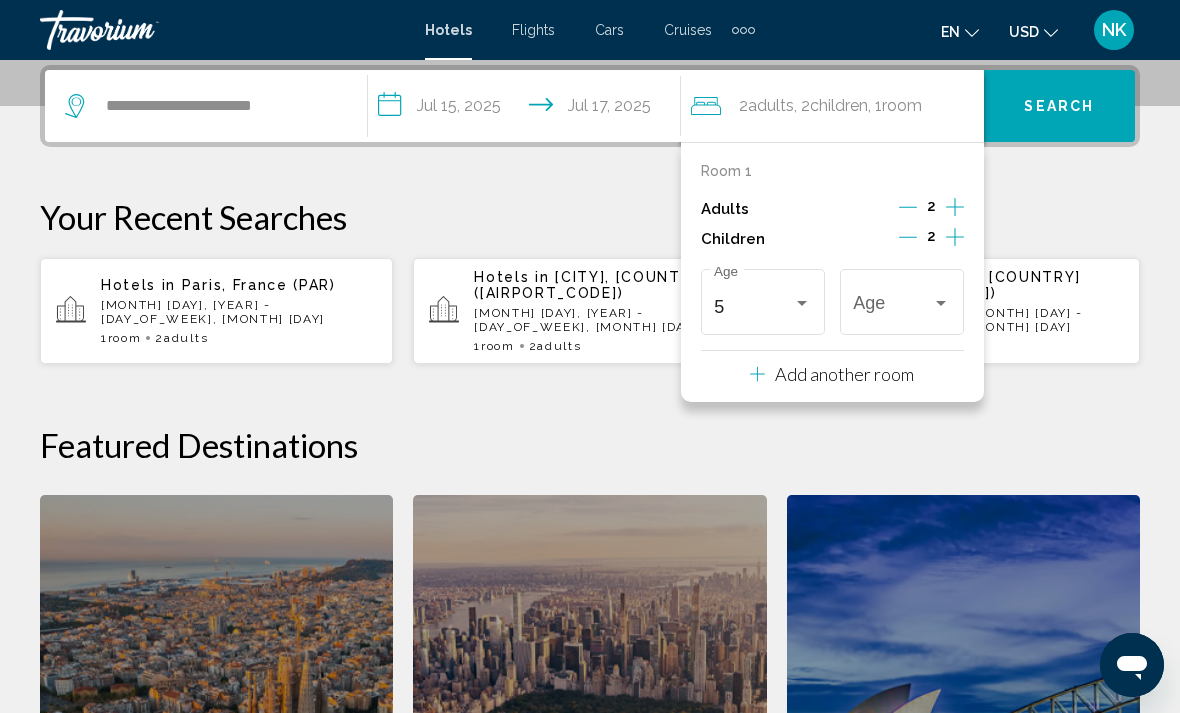click on "Age" at bounding box center [902, 299] 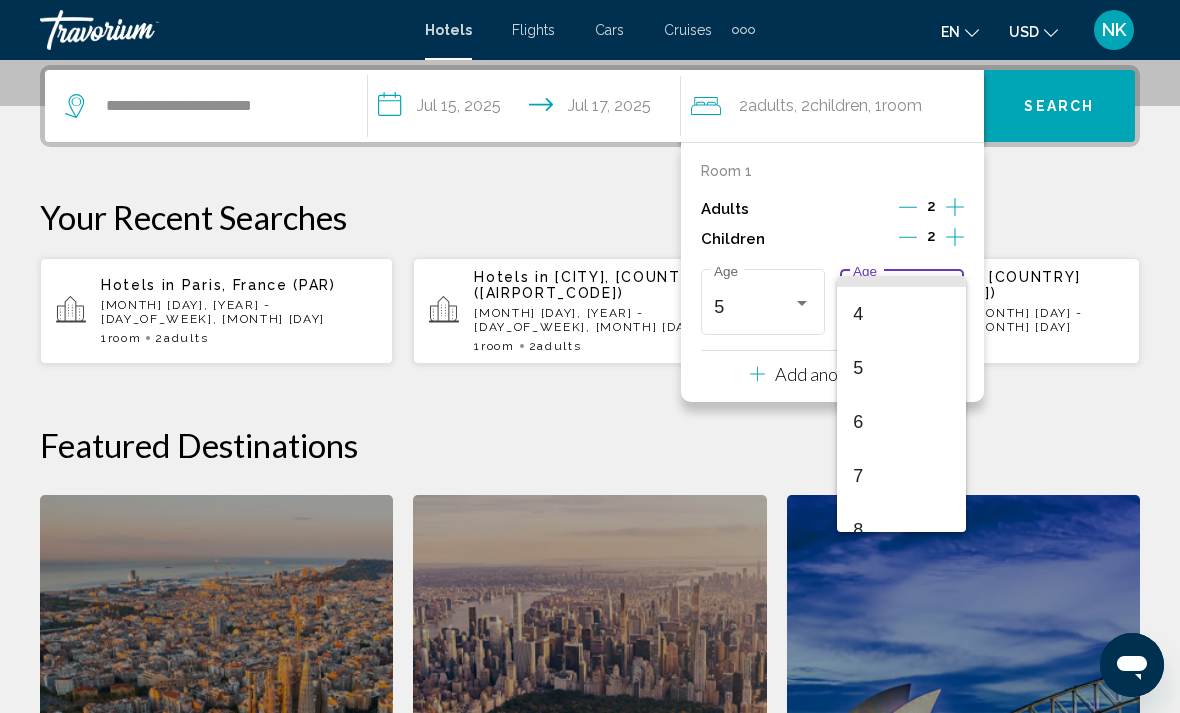 scroll, scrollTop: 206, scrollLeft: 0, axis: vertical 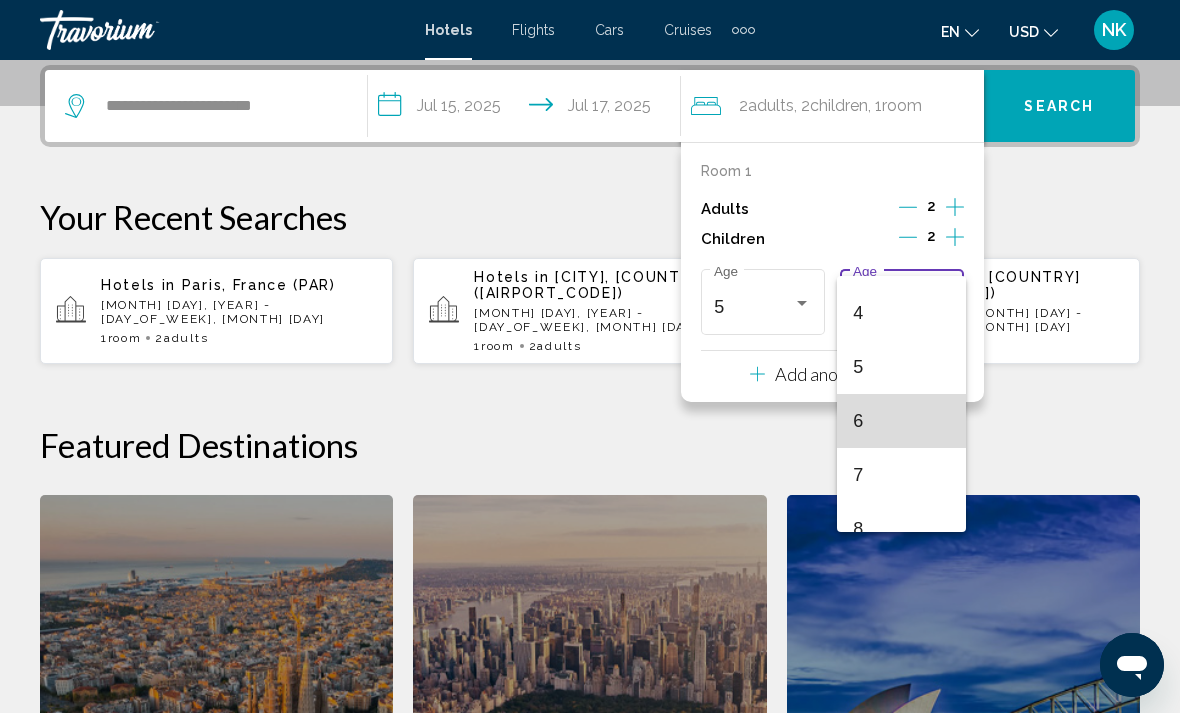 click on "6" at bounding box center (901, 421) 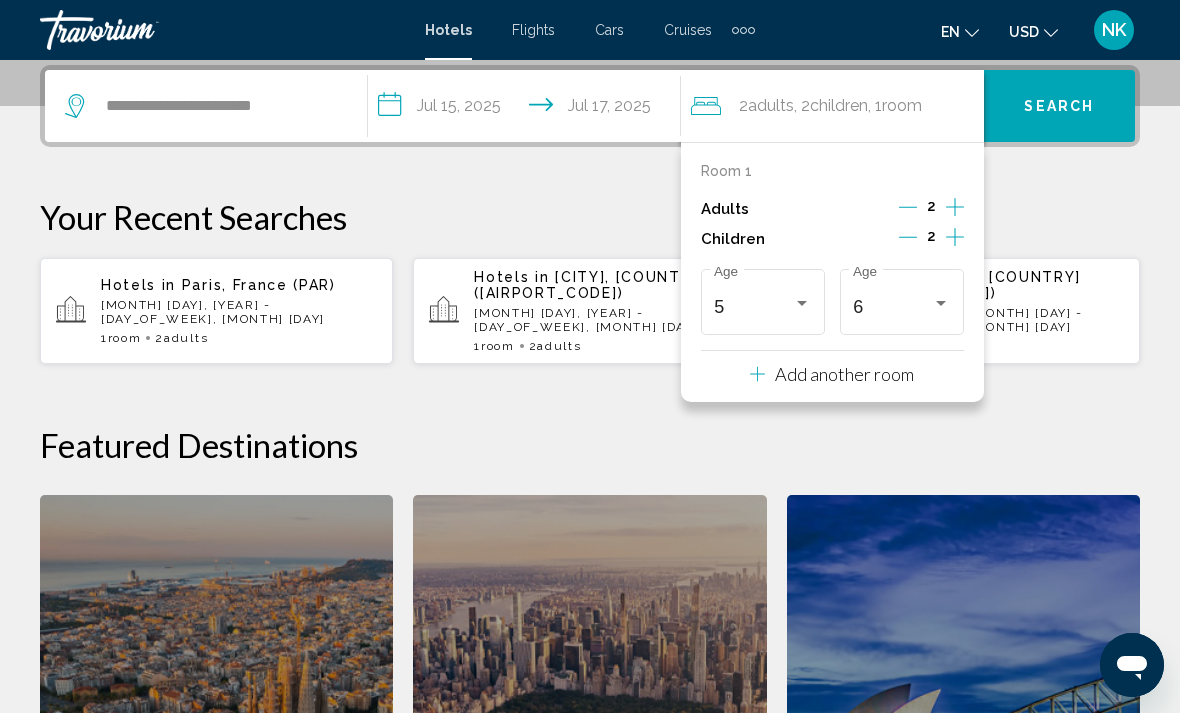 click at bounding box center [941, 303] 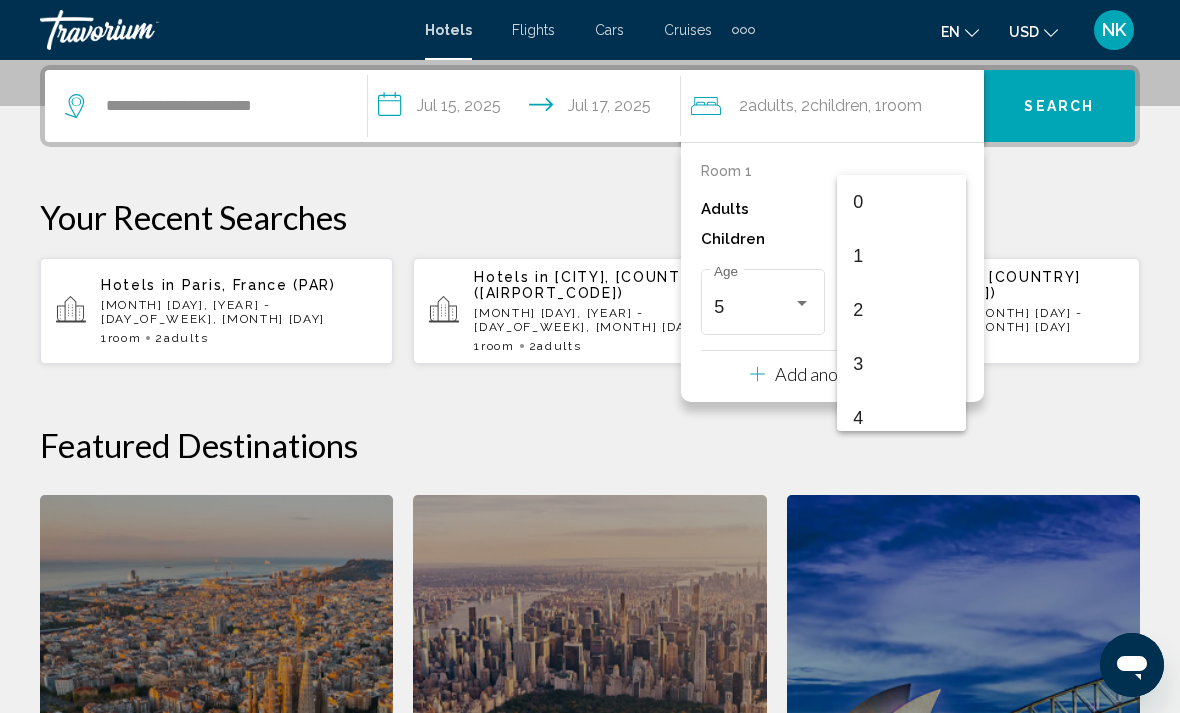 scroll, scrollTop: 223, scrollLeft: 0, axis: vertical 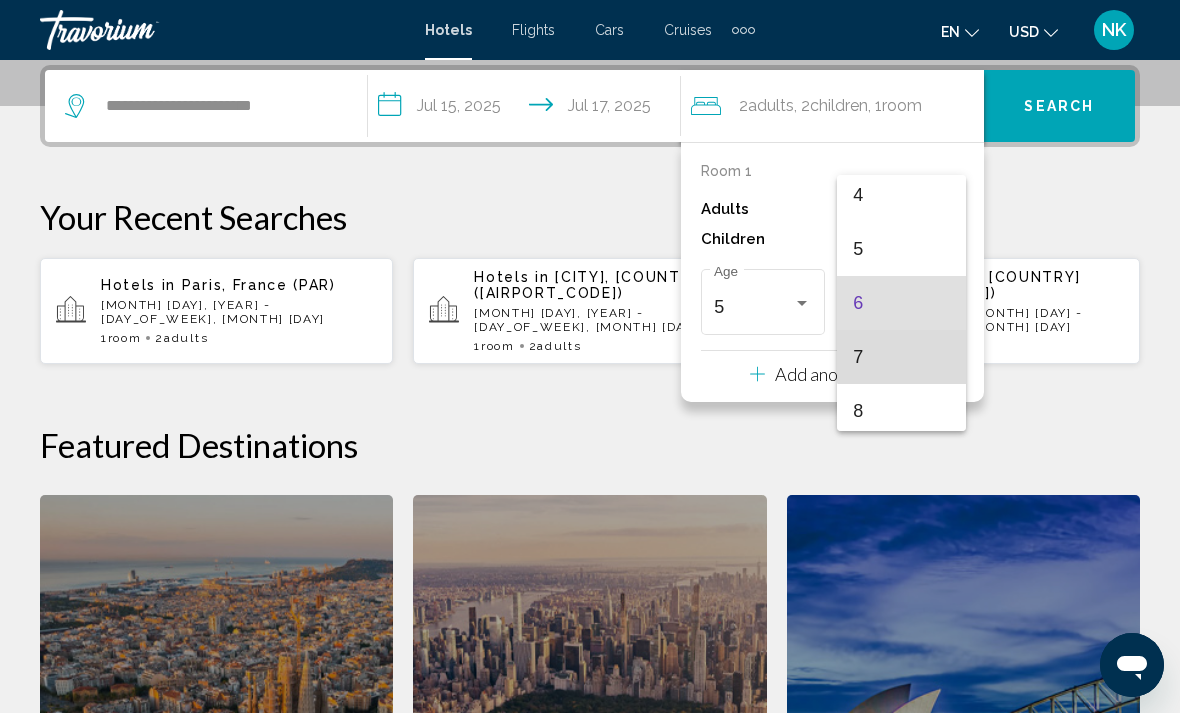 click on "7" at bounding box center (901, 357) 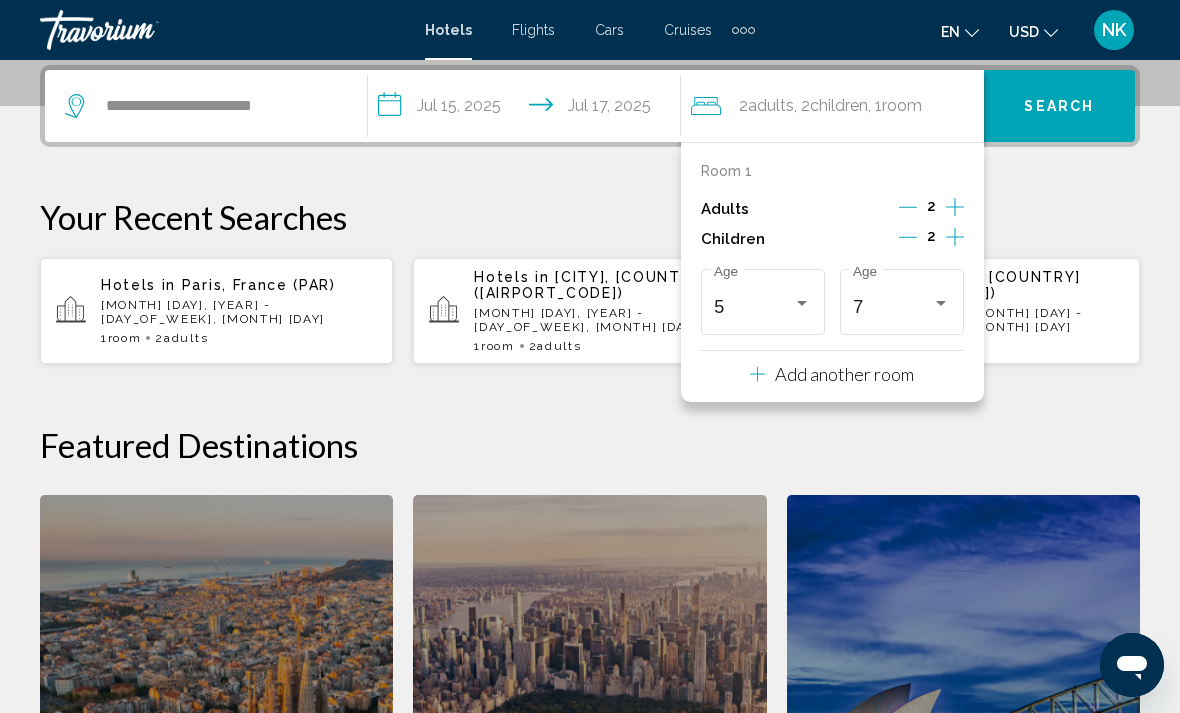 click on "Search" at bounding box center (1059, 107) 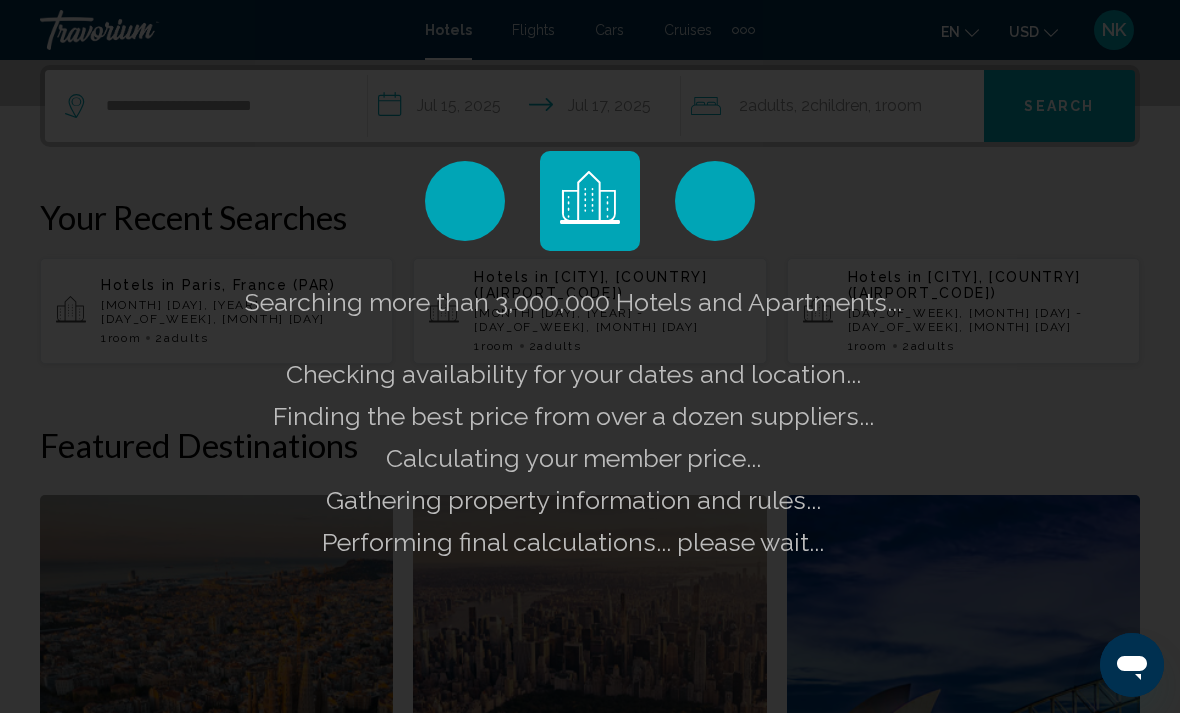 scroll, scrollTop: 0, scrollLeft: 0, axis: both 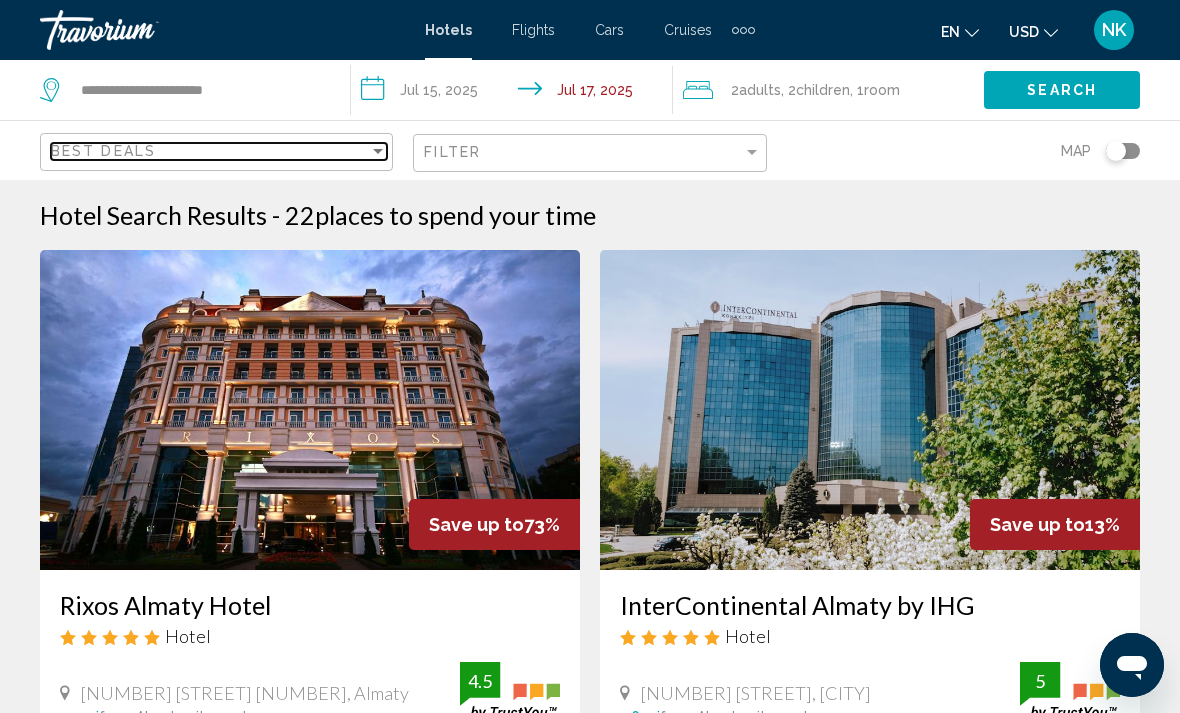 click at bounding box center (378, 151) 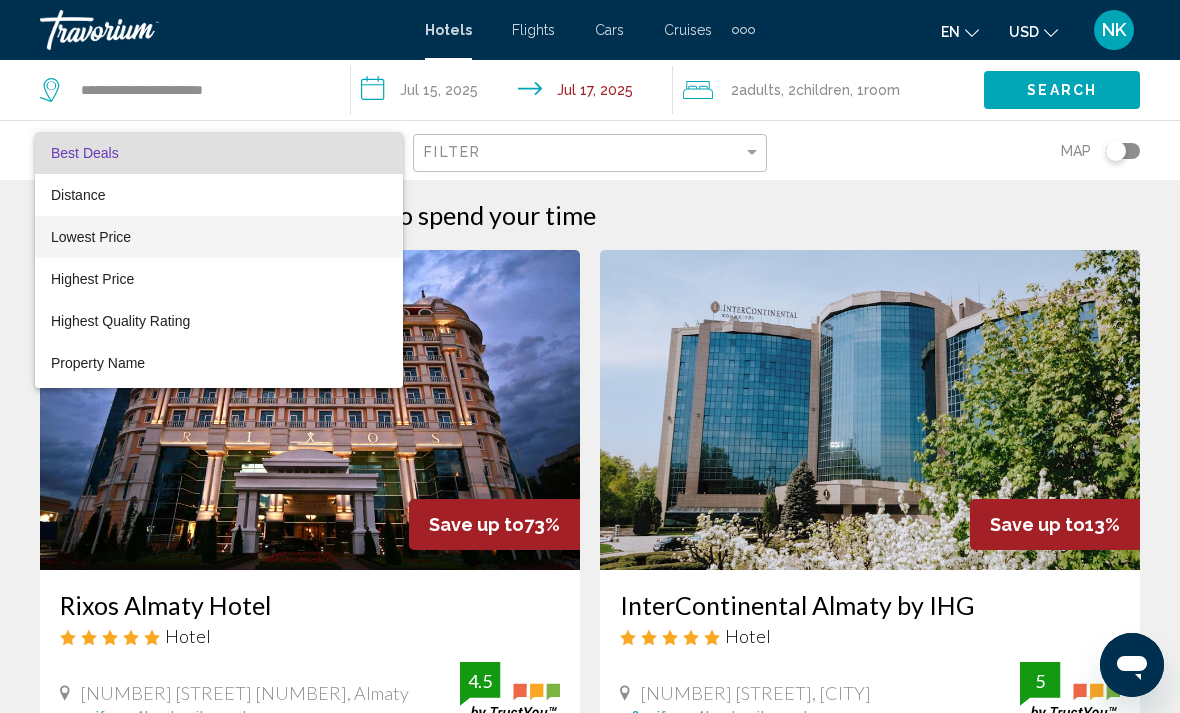 click on "Lowest Price" at bounding box center [219, 237] 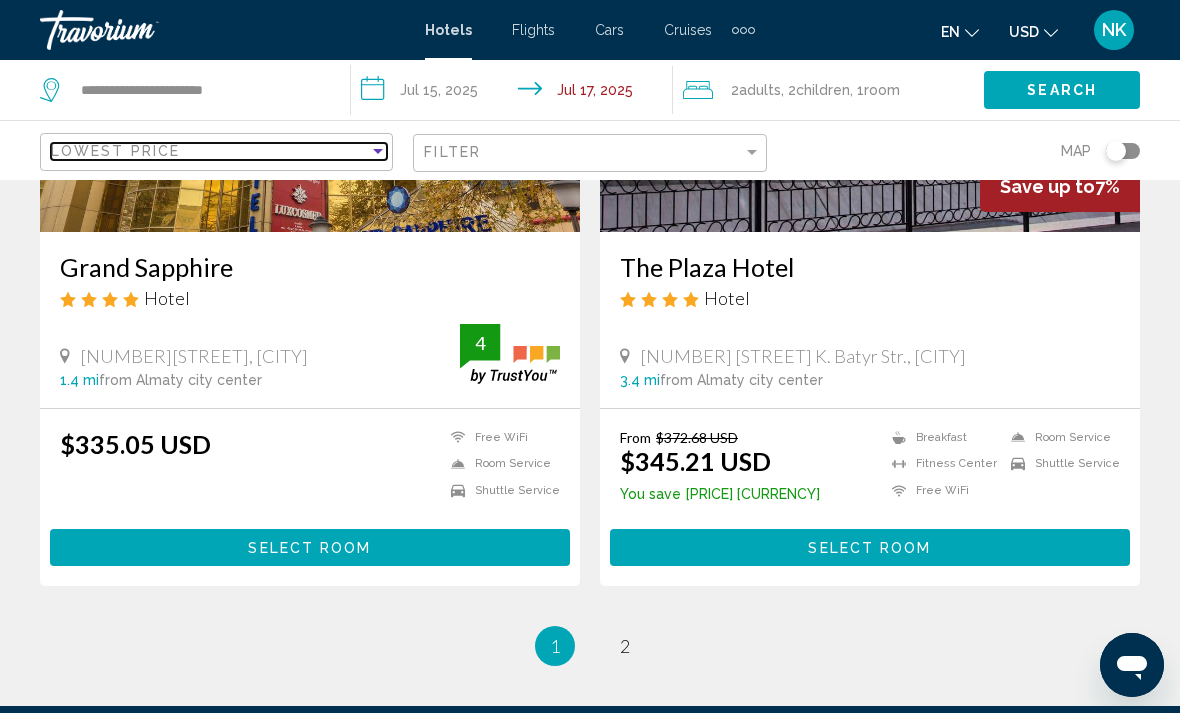 scroll, scrollTop: 3928, scrollLeft: 0, axis: vertical 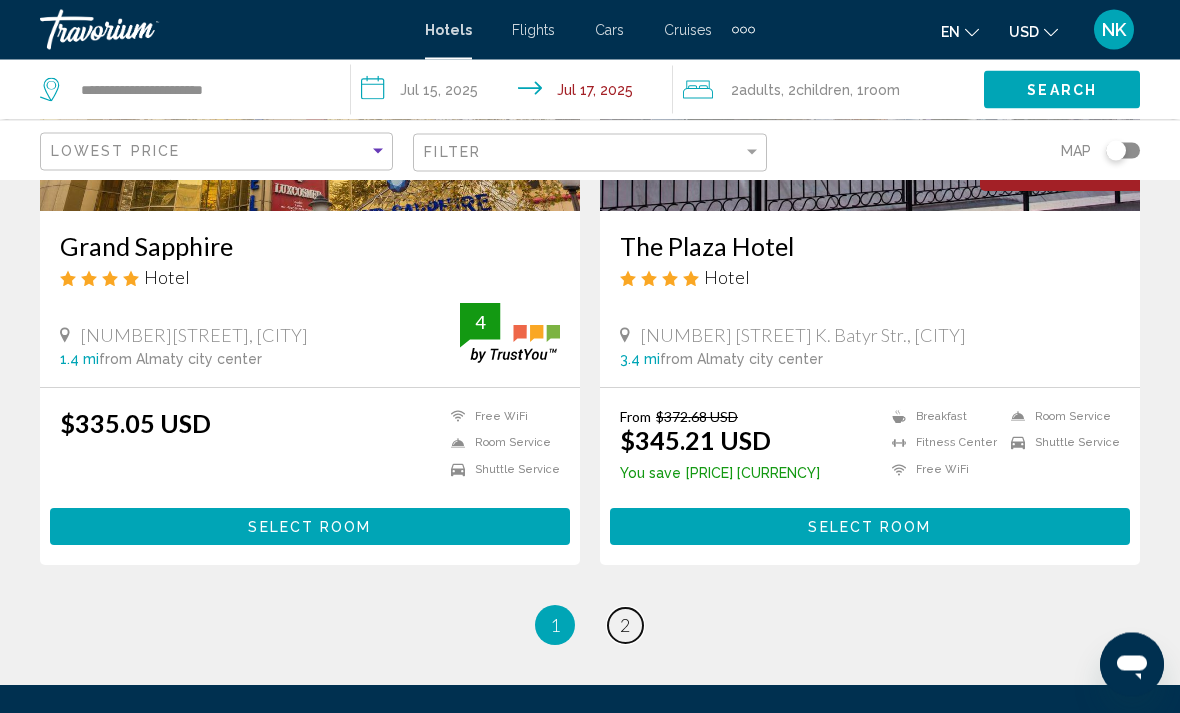 click on "page  2" at bounding box center (625, 626) 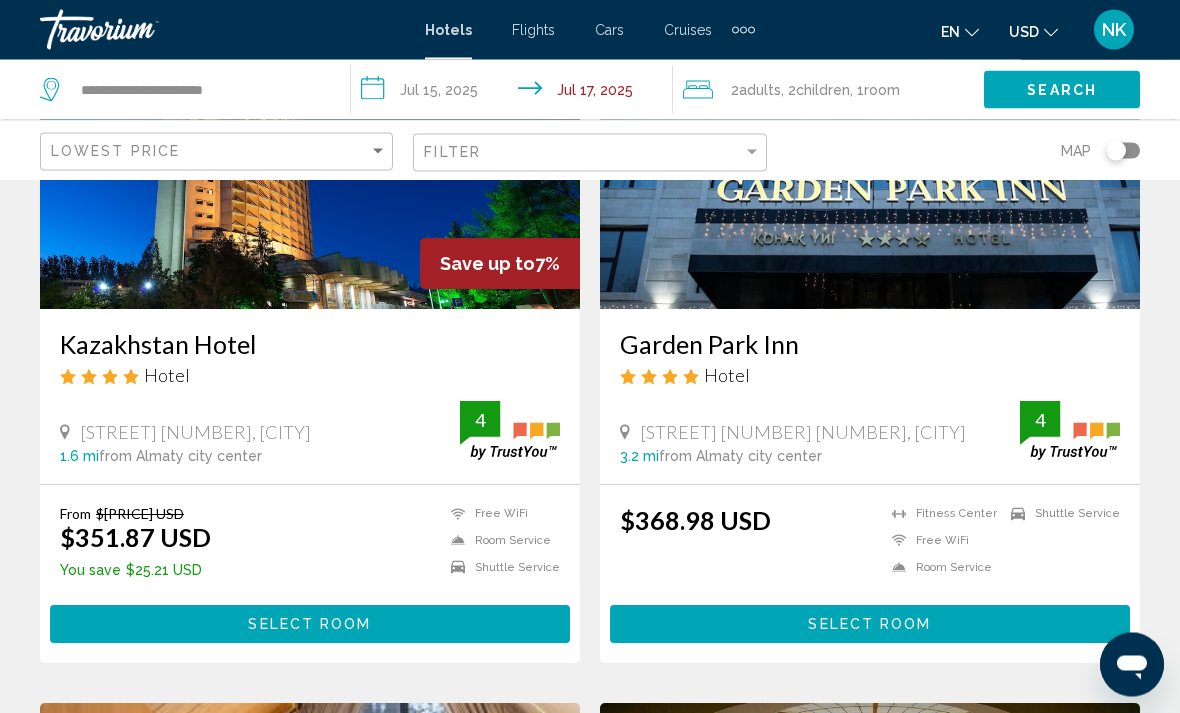 scroll, scrollTop: 261, scrollLeft: 0, axis: vertical 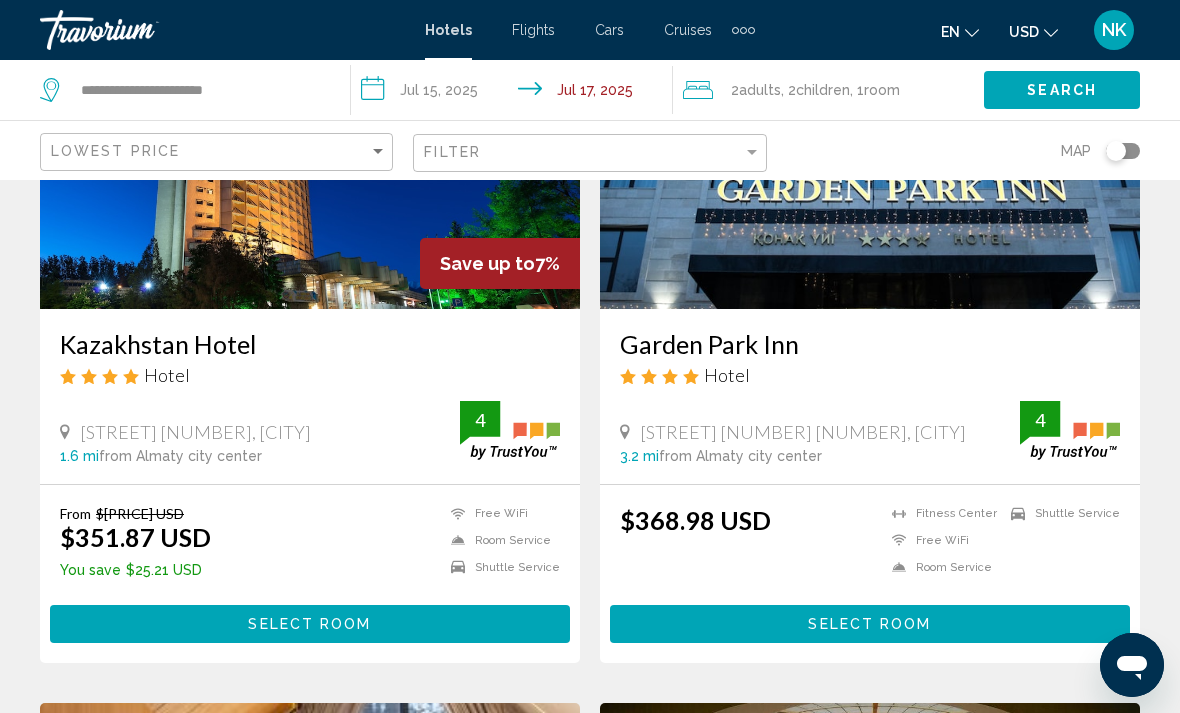 click on "Select Room" at bounding box center [309, 625] 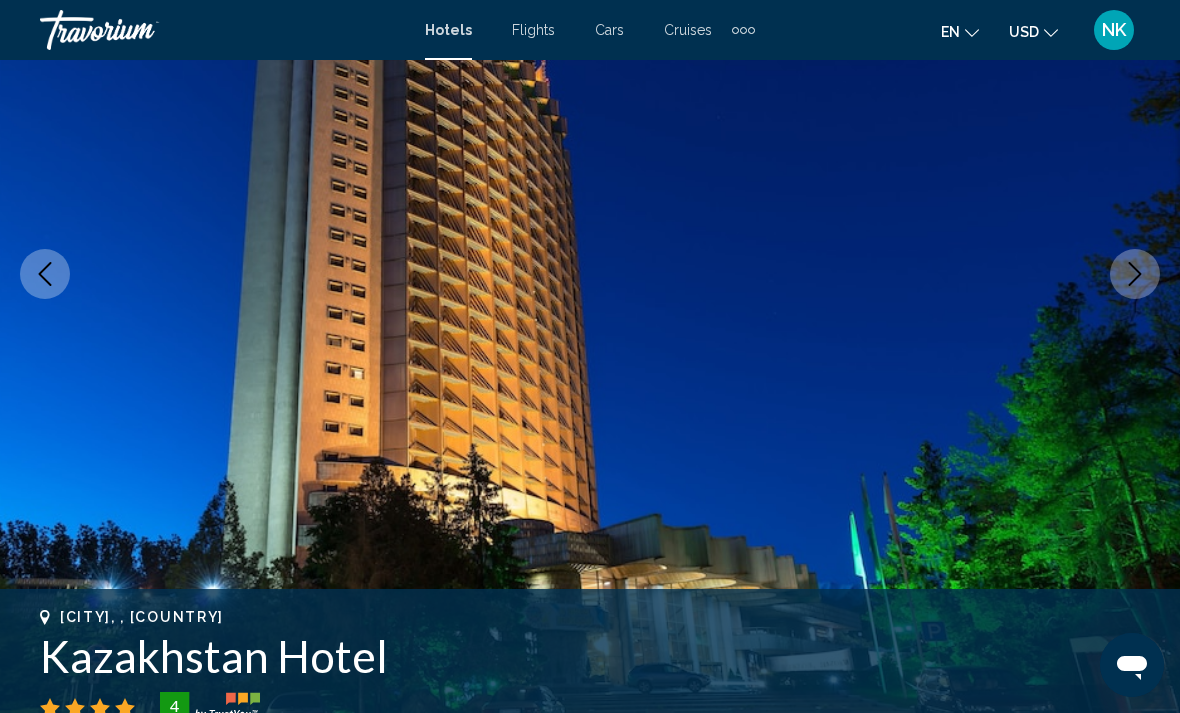 scroll, scrollTop: 0, scrollLeft: 0, axis: both 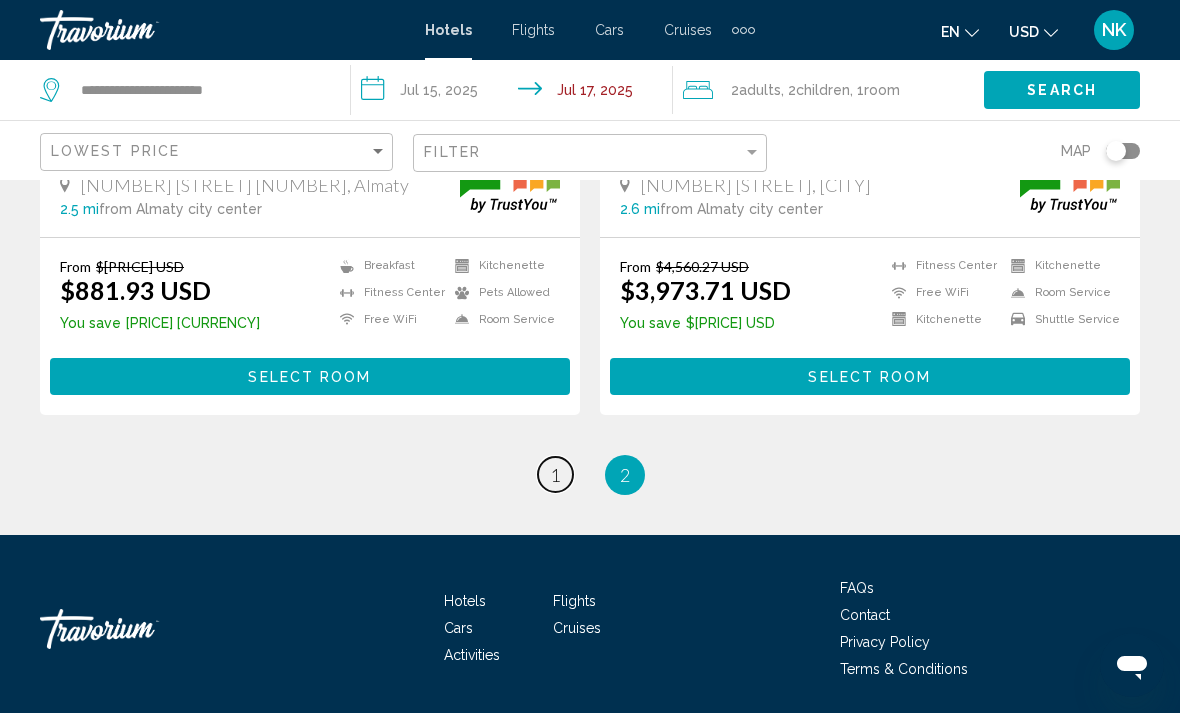 click on "page  1" at bounding box center (555, 474) 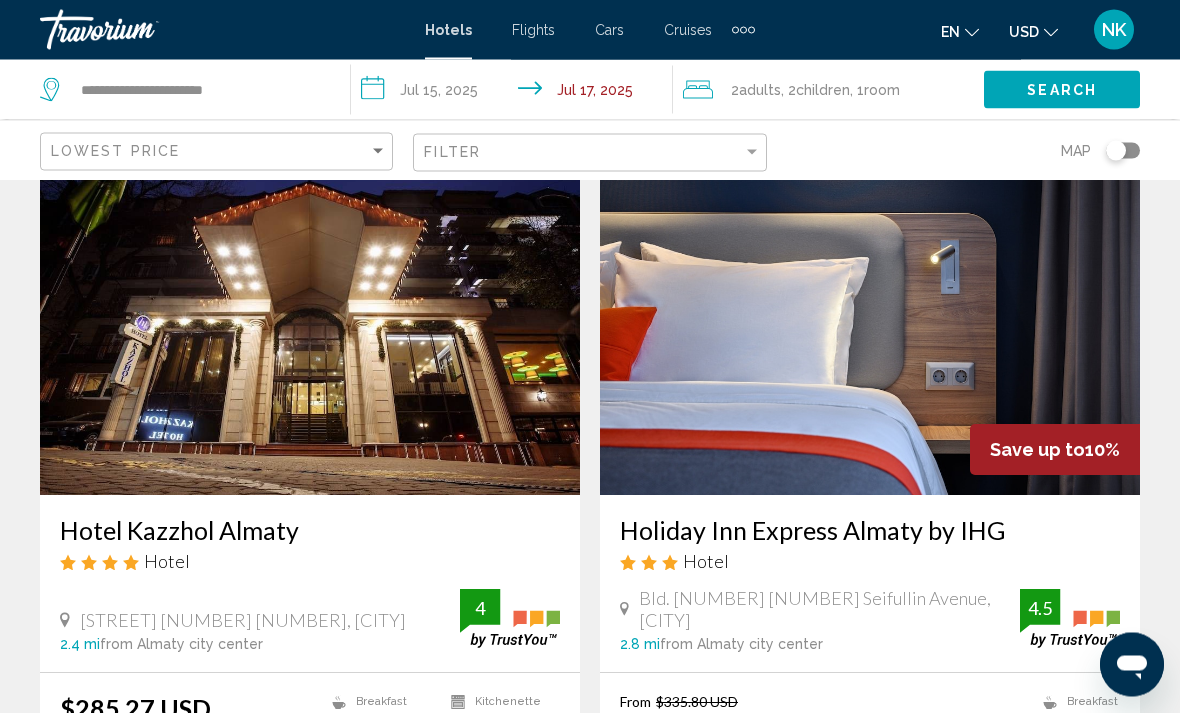 scroll, scrollTop: 2216, scrollLeft: 0, axis: vertical 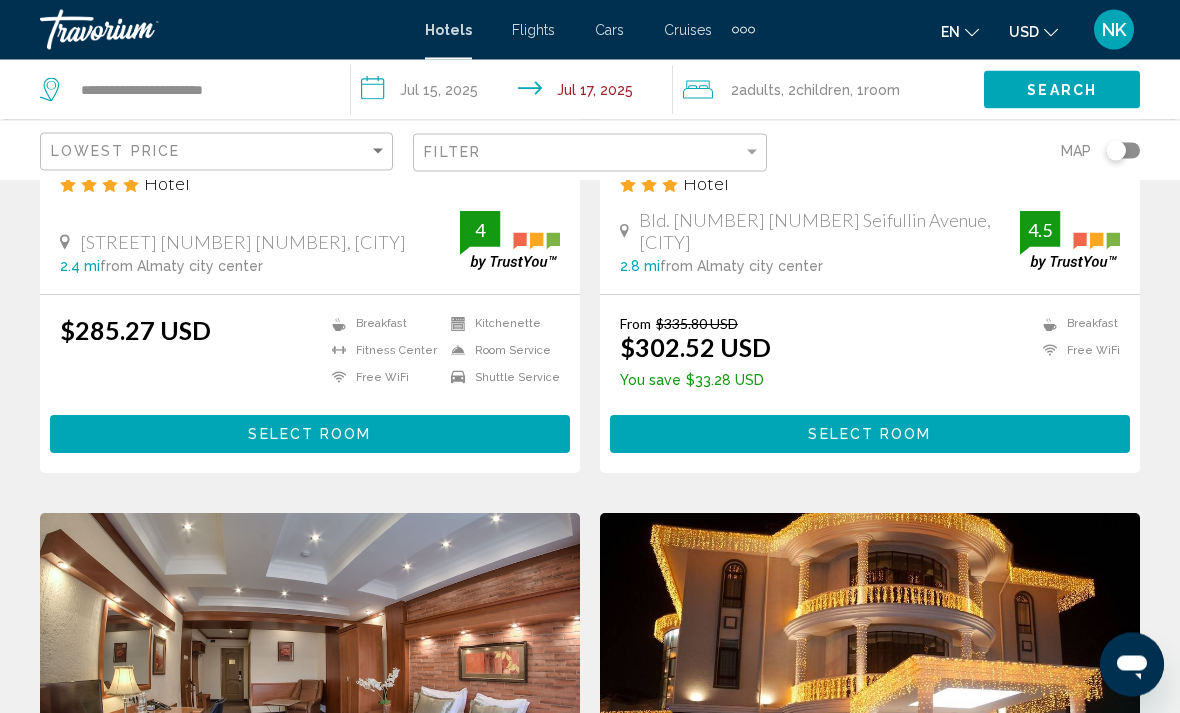 click on "Select Room" at bounding box center [310, 434] 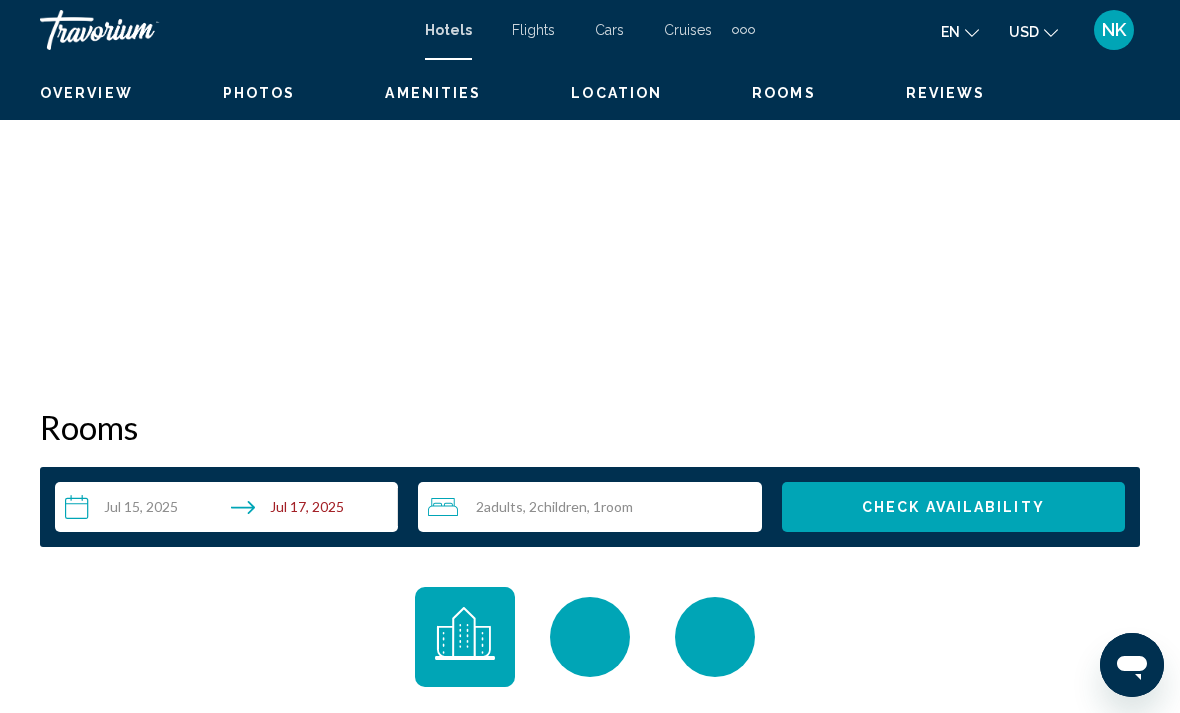 scroll, scrollTop: 0, scrollLeft: 0, axis: both 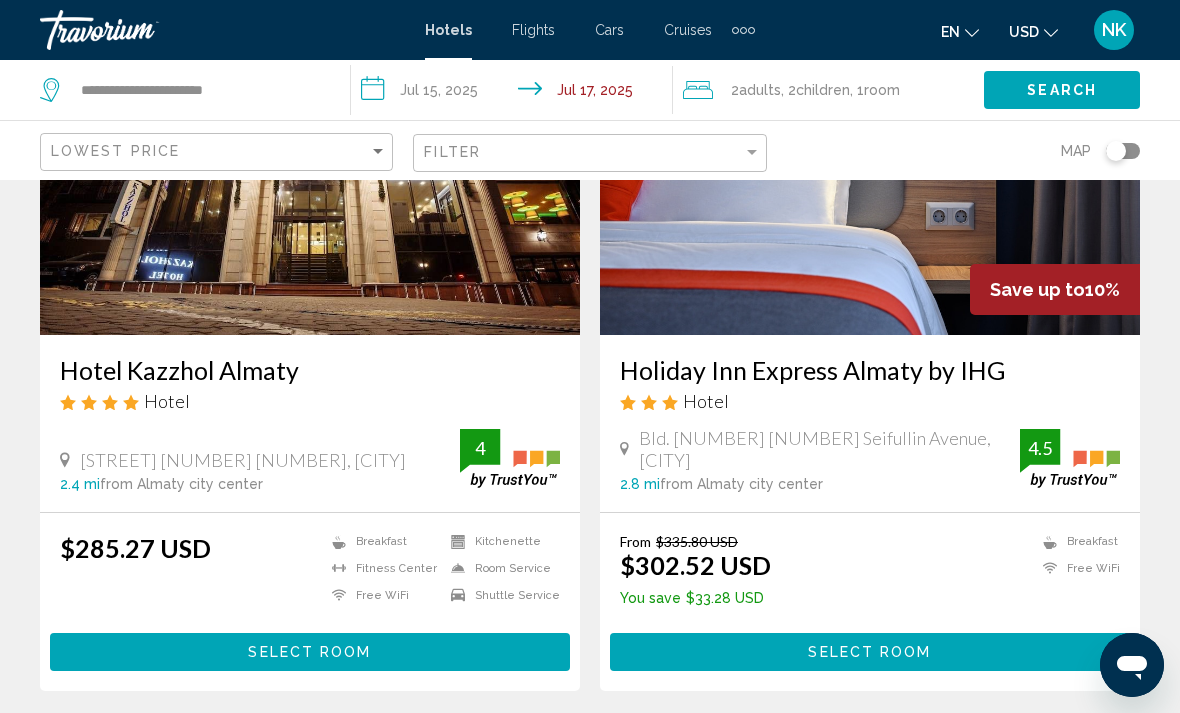 click on "Select Room" at bounding box center (870, 651) 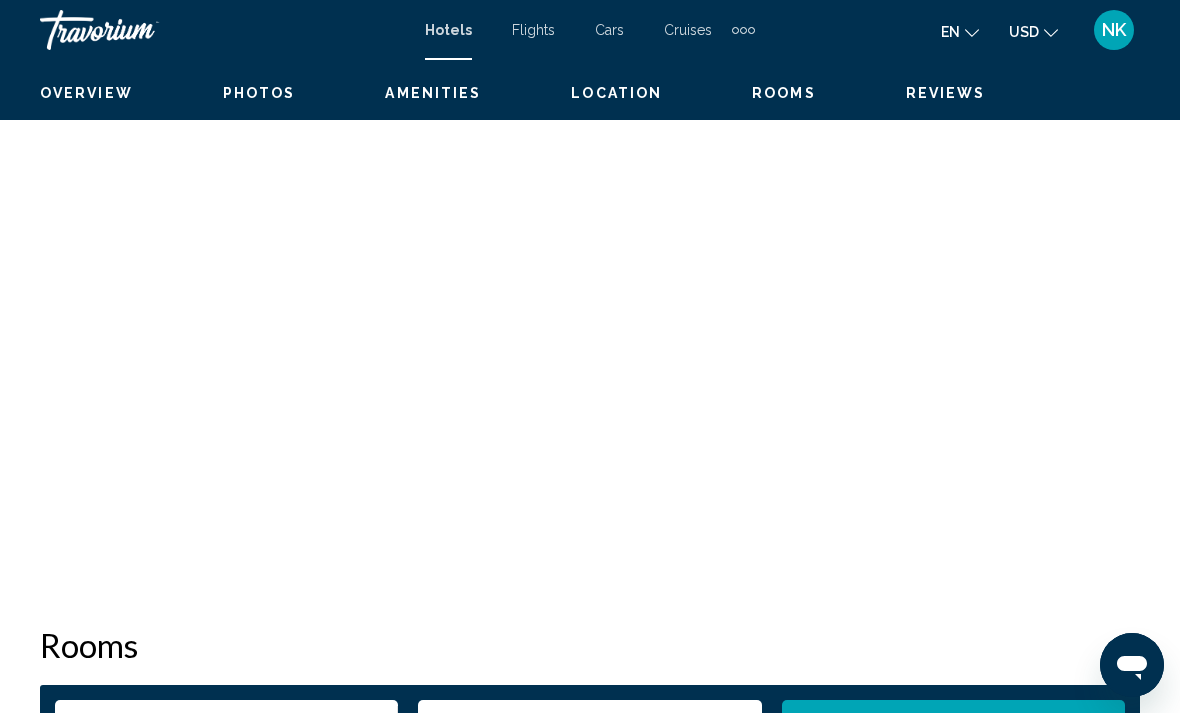 scroll, scrollTop: 0, scrollLeft: 0, axis: both 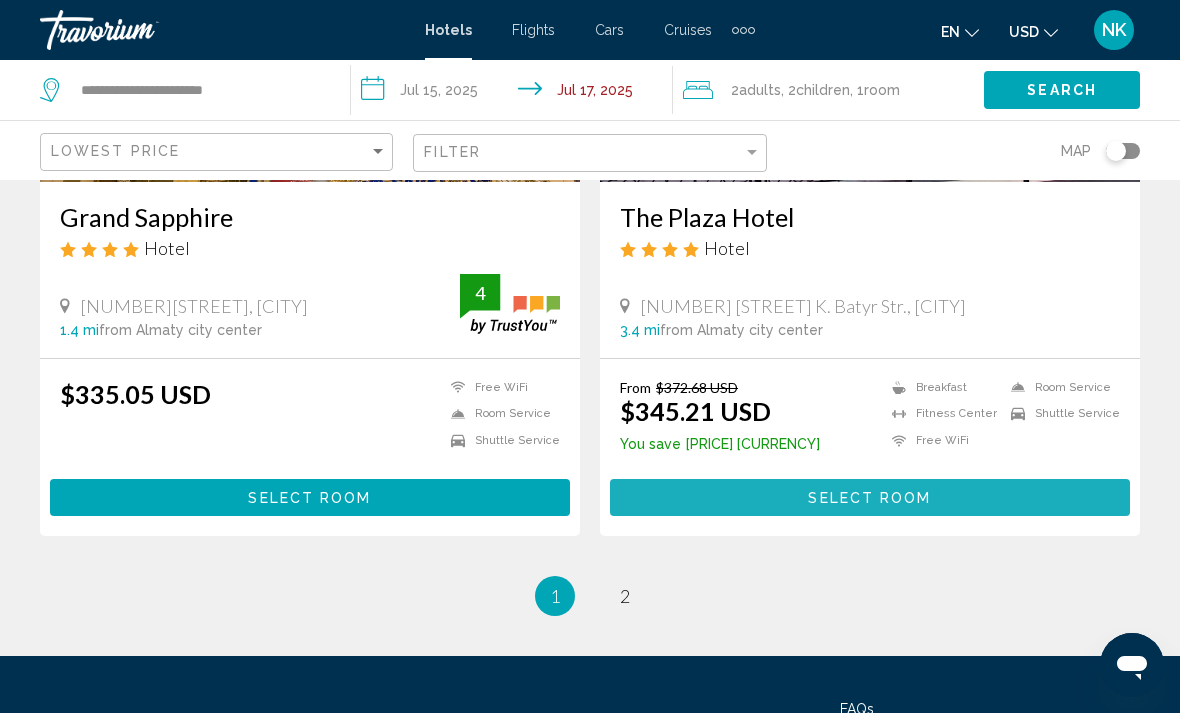 click on "Select Room" at bounding box center (870, 497) 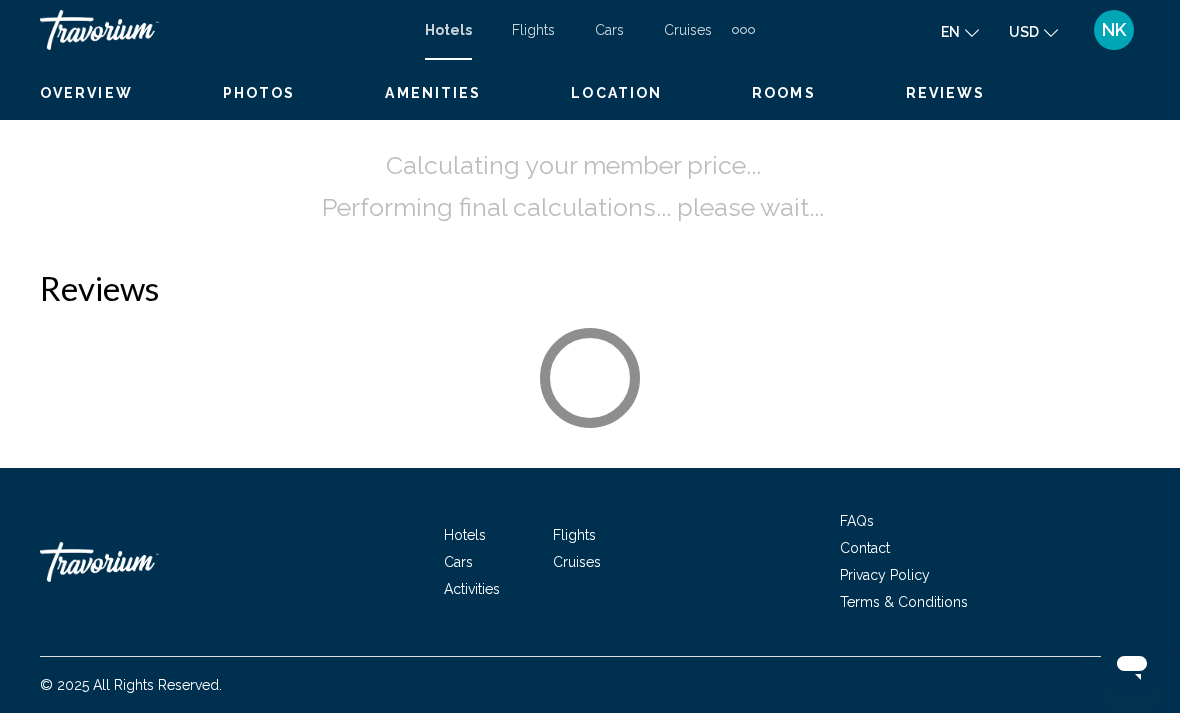 scroll, scrollTop: 0, scrollLeft: 0, axis: both 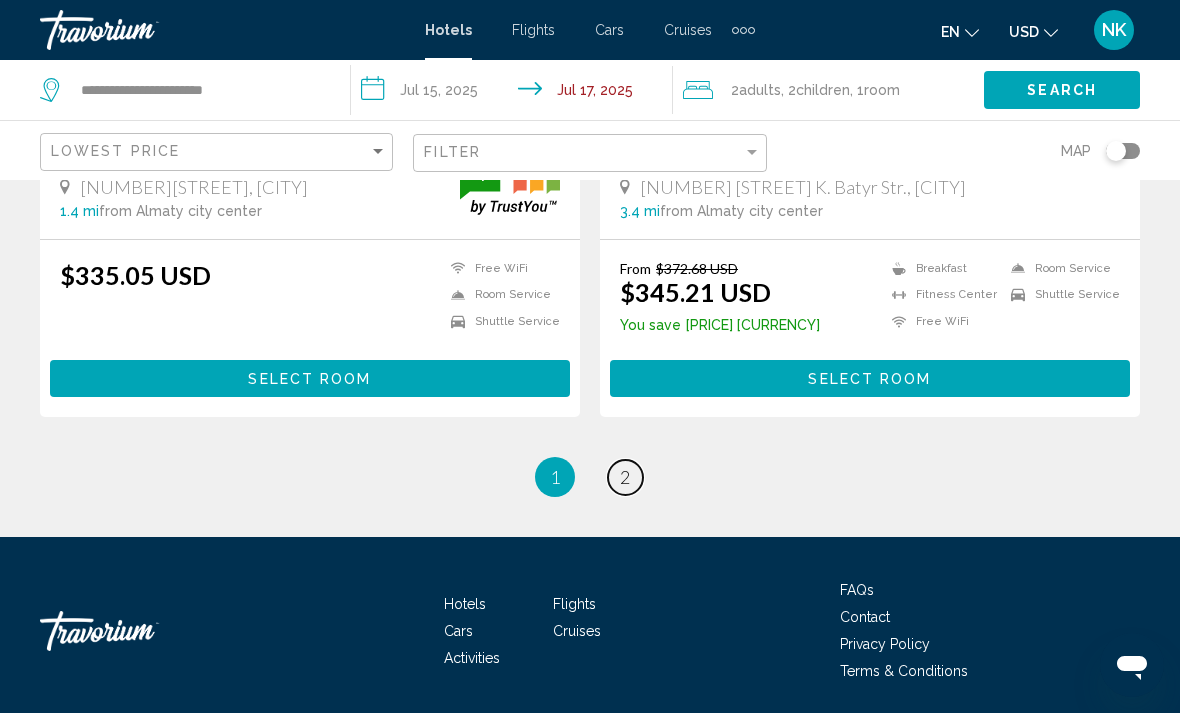 click on "2" at bounding box center (625, 477) 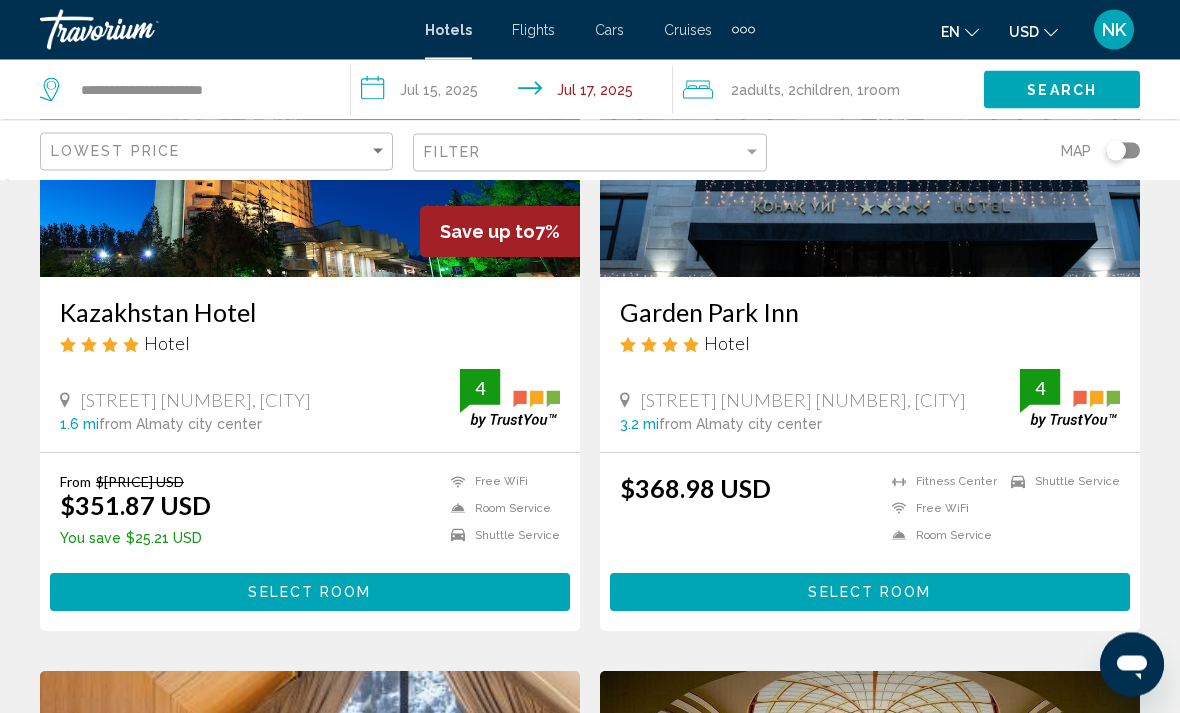 scroll, scrollTop: 286, scrollLeft: 0, axis: vertical 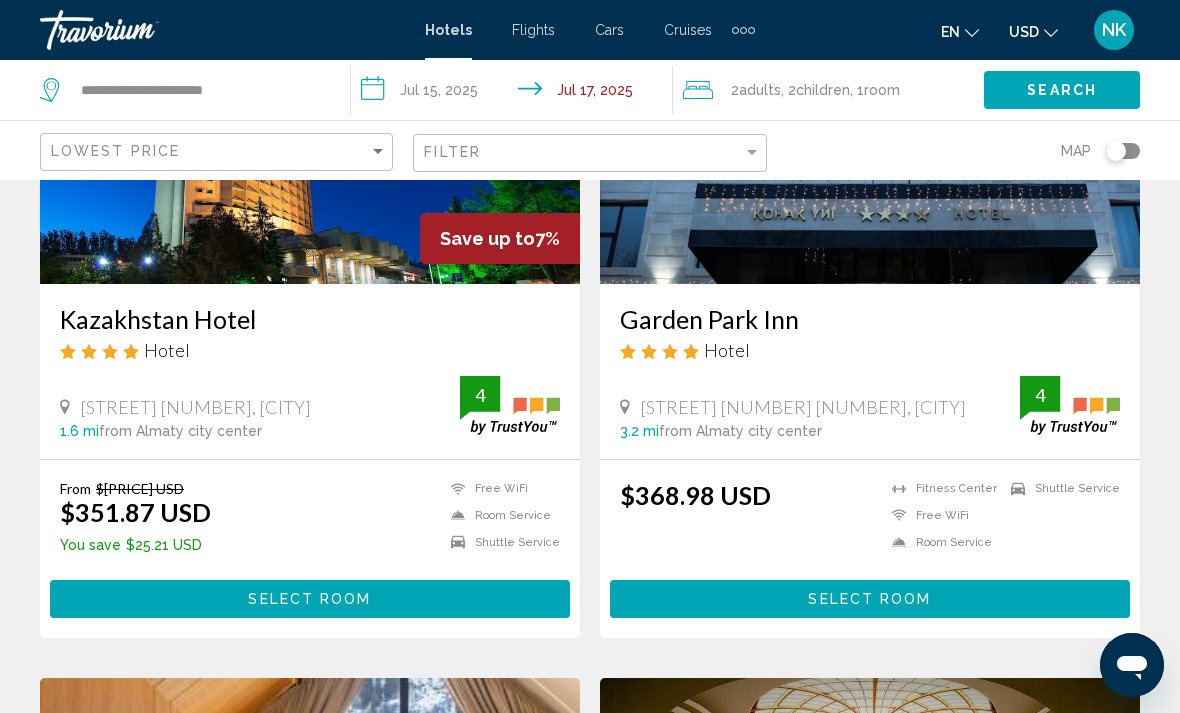 click on "Select Room" at bounding box center (310, 598) 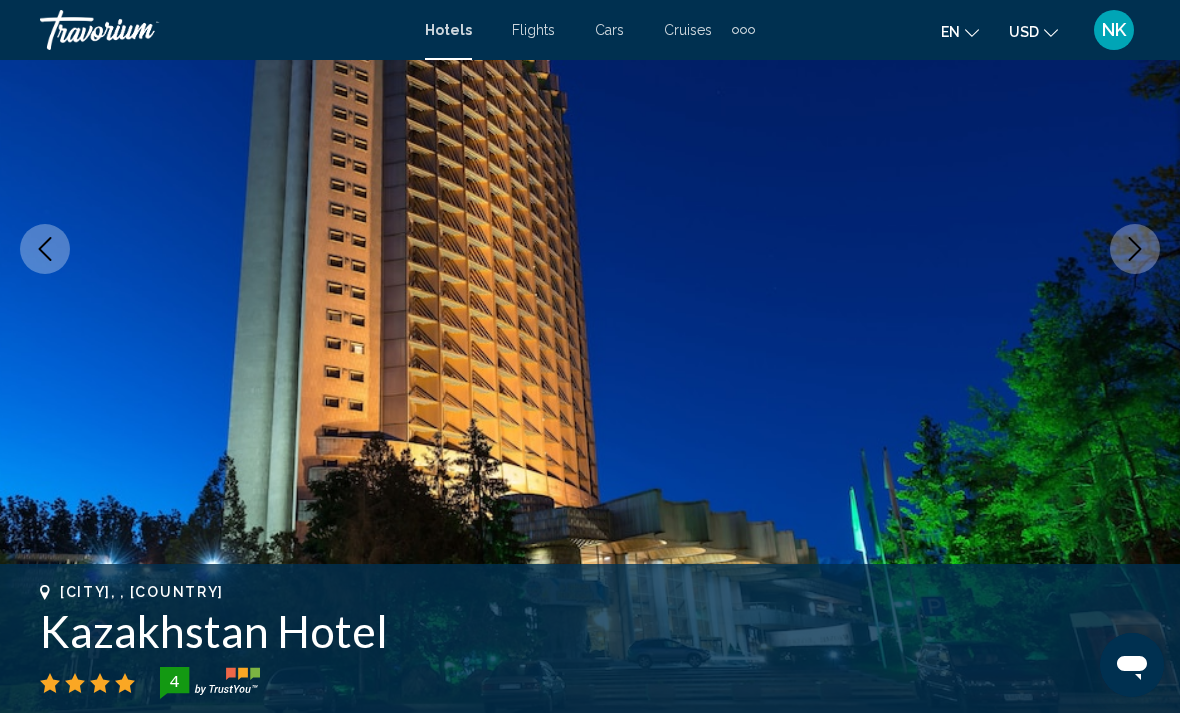 scroll, scrollTop: 0, scrollLeft: 0, axis: both 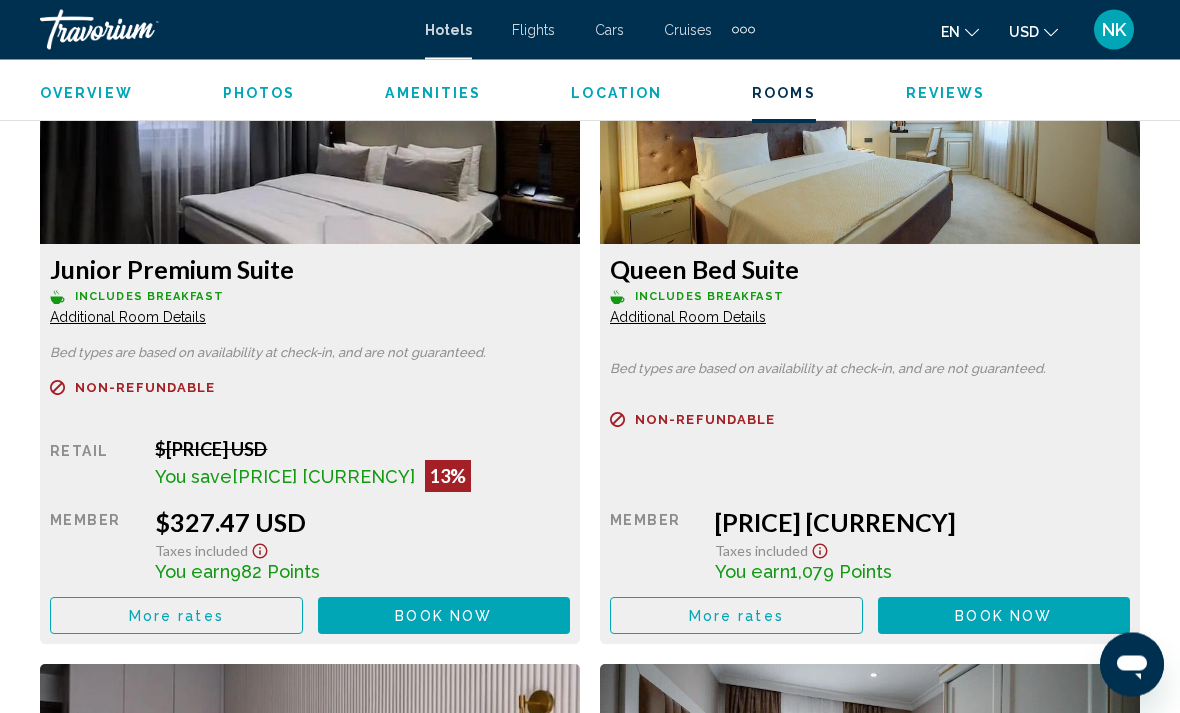 click on "Book now No longer available" at bounding box center [444, 616] 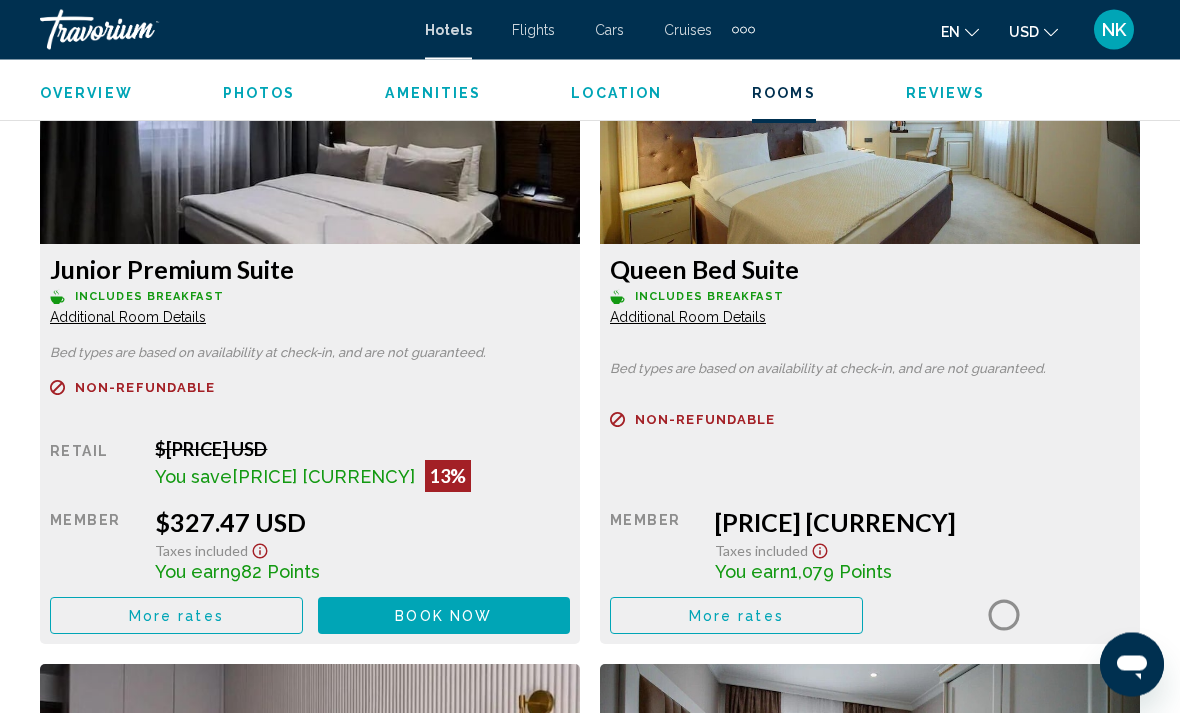 scroll, scrollTop: 3188, scrollLeft: 0, axis: vertical 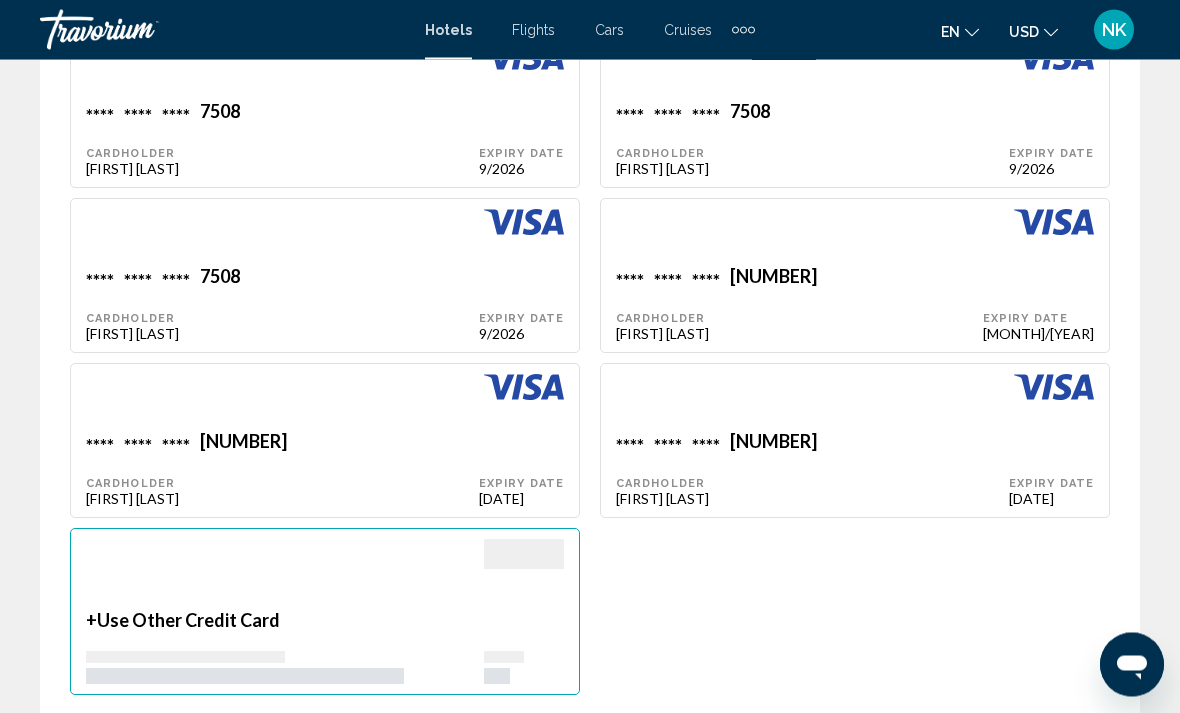 click on "**** **** **** [NUMBER]" at bounding box center [269, -215] 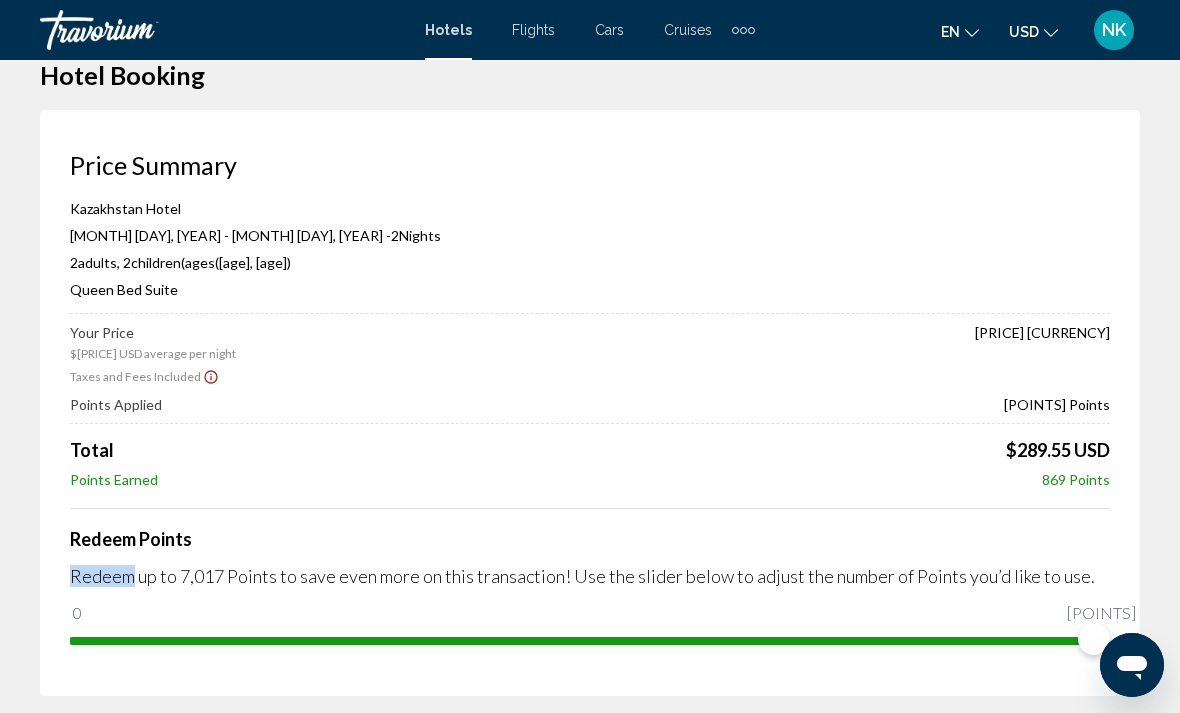 scroll, scrollTop: 39, scrollLeft: 0, axis: vertical 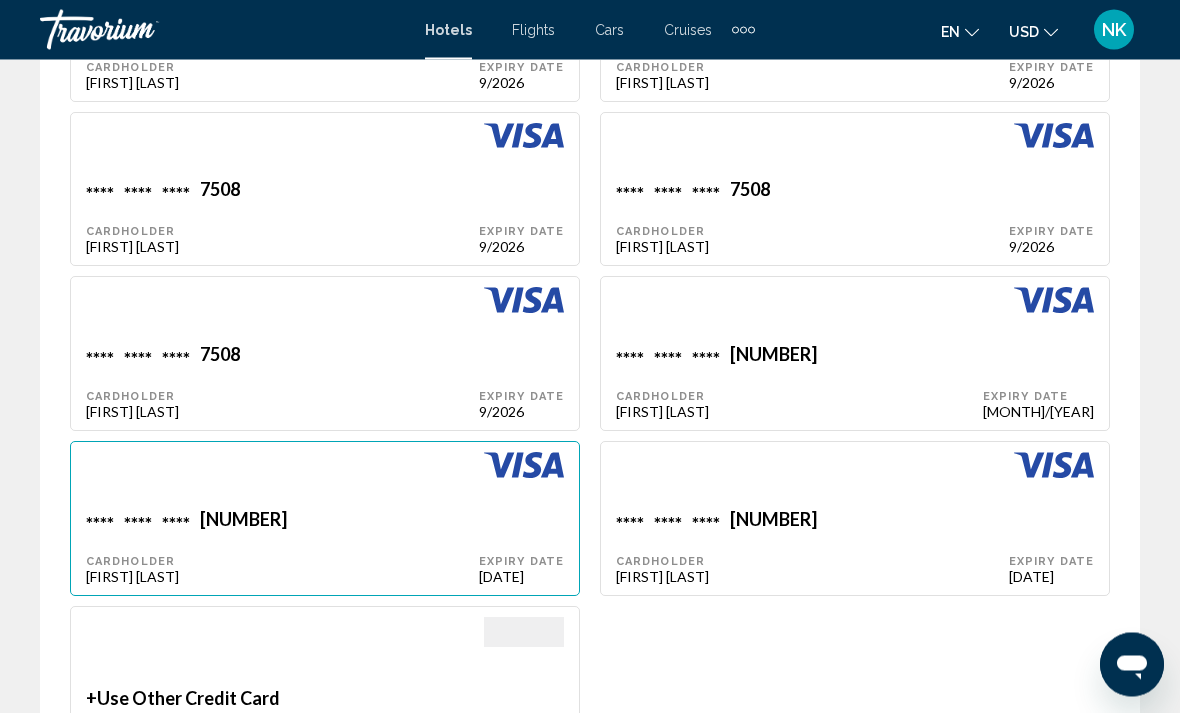 click on "**** **** **** [NUMBER]" at bounding box center [269, -137] 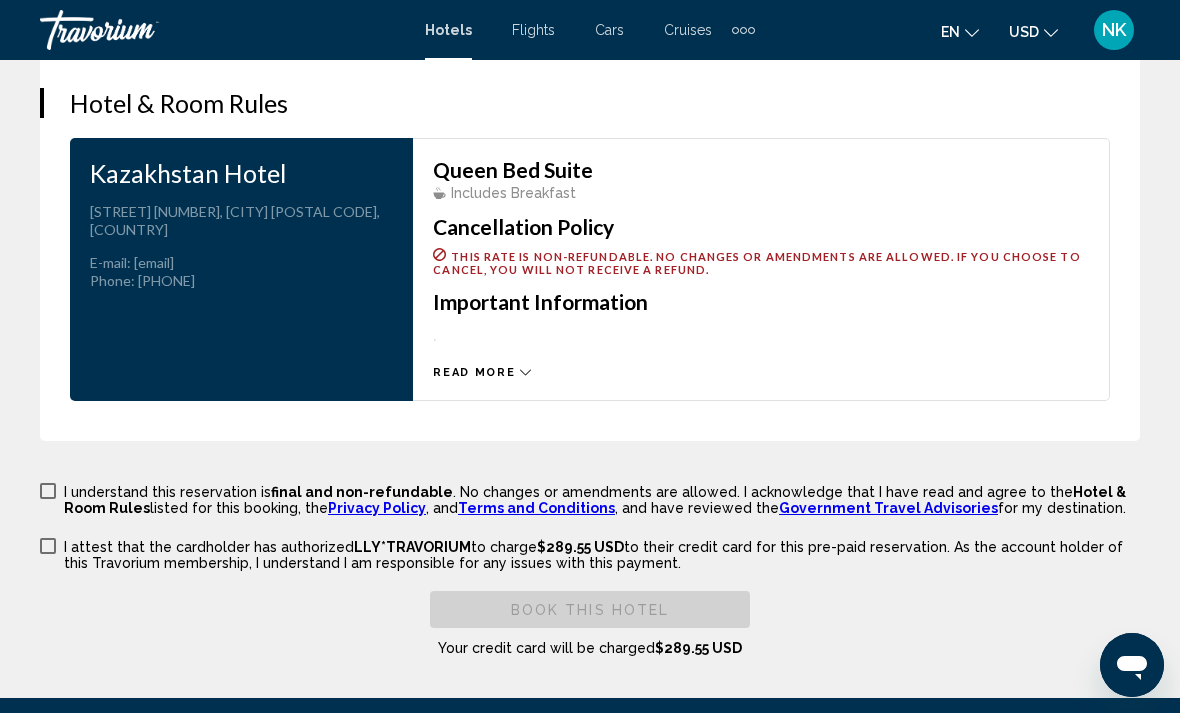 scroll, scrollTop: 4136, scrollLeft: 0, axis: vertical 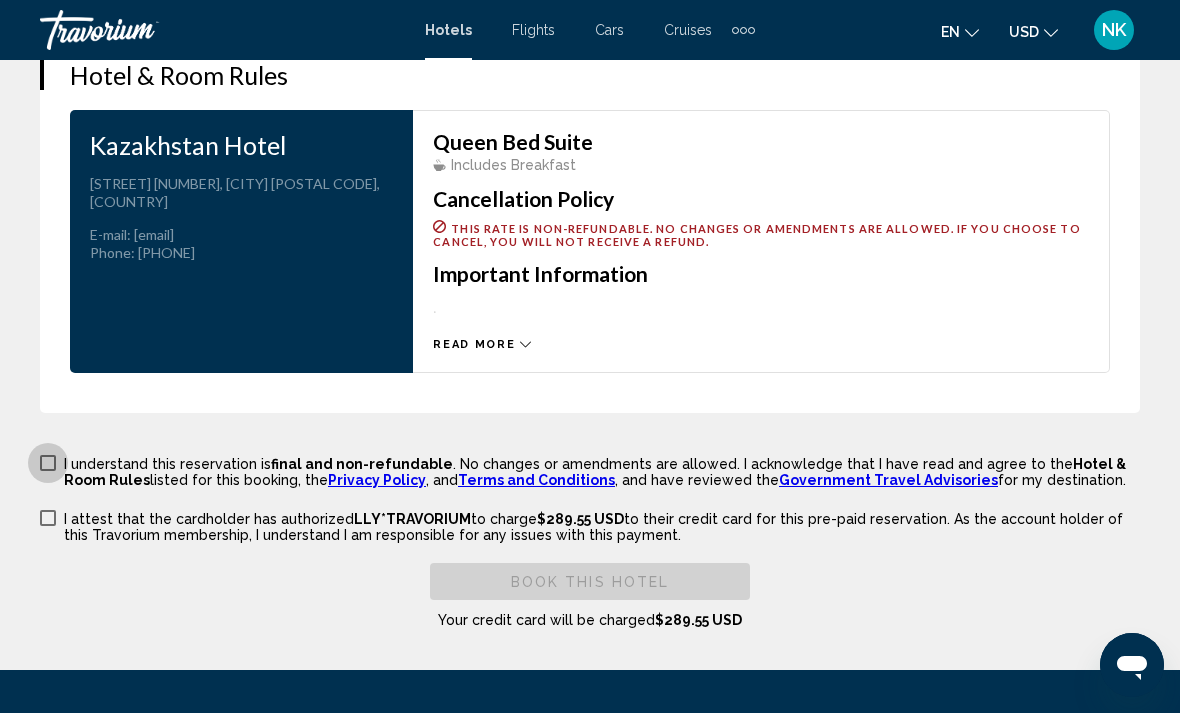 click on "I understand this reservation is  final and non-refundable . No changes or amendments are allowed. I acknowledge that I have read and agree to the  Hotel & Room Rules  listed for this booking, the  Privacy Policy , and  Terms and Conditions , and have reviewed the  Government Travel Advisories  for my destination." at bounding box center [590, 470] 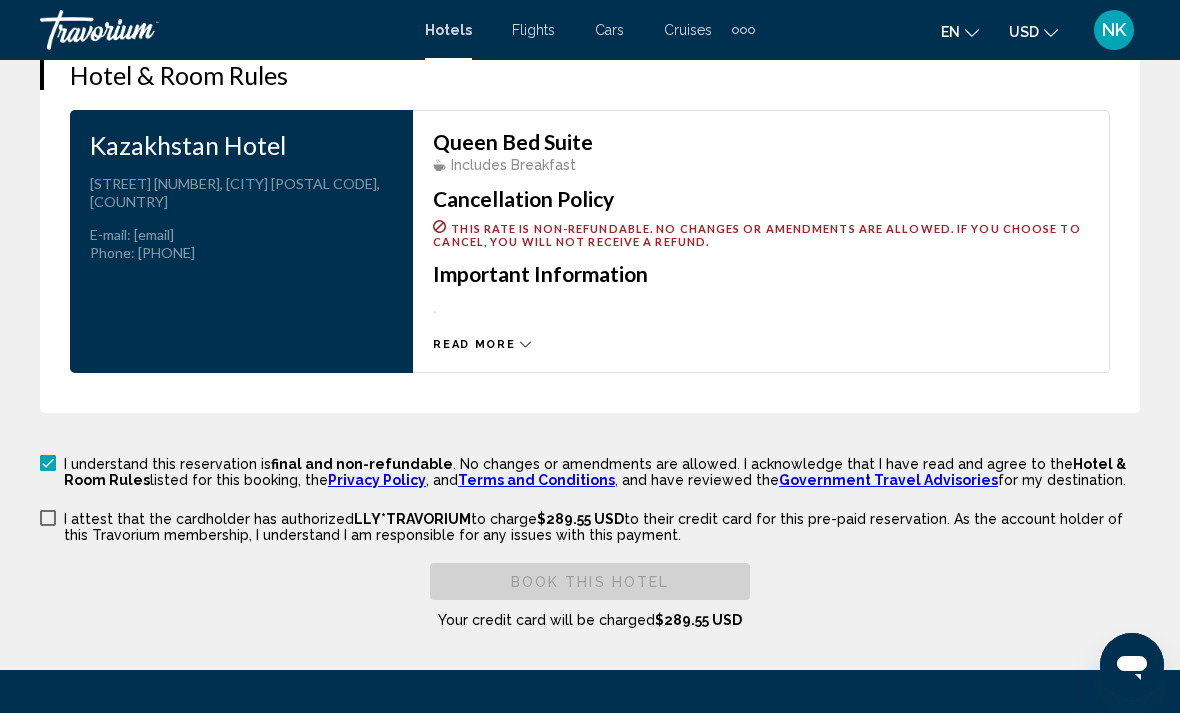 click on "Hotel Booking Price Summary Kazakhstan Hotel Jul [DATE] - Jul [DATE] - 2 Night Nights 2 Adult Adults , 2 Child Children ( ages [AGE], [AGE]) Queen Bed Suite Your Price $[PRICE] USD average per night $[PRICE] USD Taxes and Fees Included Points Applied [POINTS] Points Total $[PRICE] USD Points Earned [POINTS] Points Redeem Points Redeem up to [POINTS] Points to save even more on this transaction! Use the slider below to adjust the number of Points you’d like to use. 0 [POINTS] [POINTS] Almaty, , Kazakhstan Kazakhstan Hotel Check-in Jul [DATE] Check-out Jul [DATE] 2 Night Nights Guests 2" at bounding box center [590, -1703] 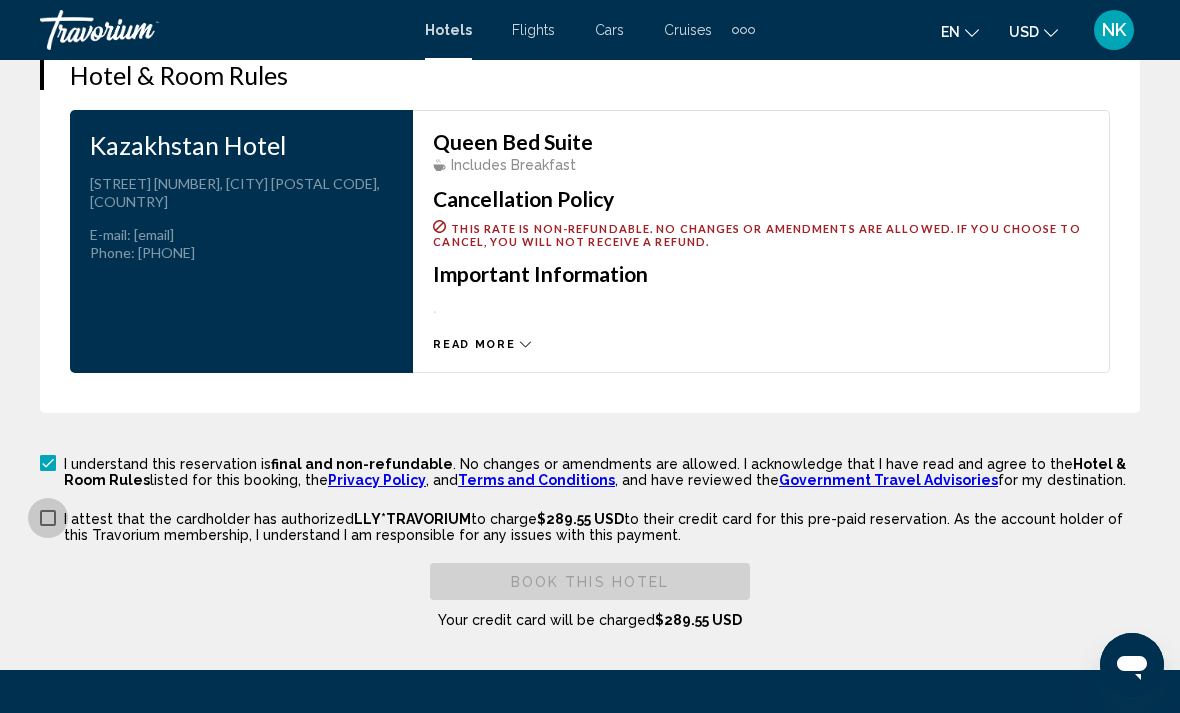 click at bounding box center [48, 518] 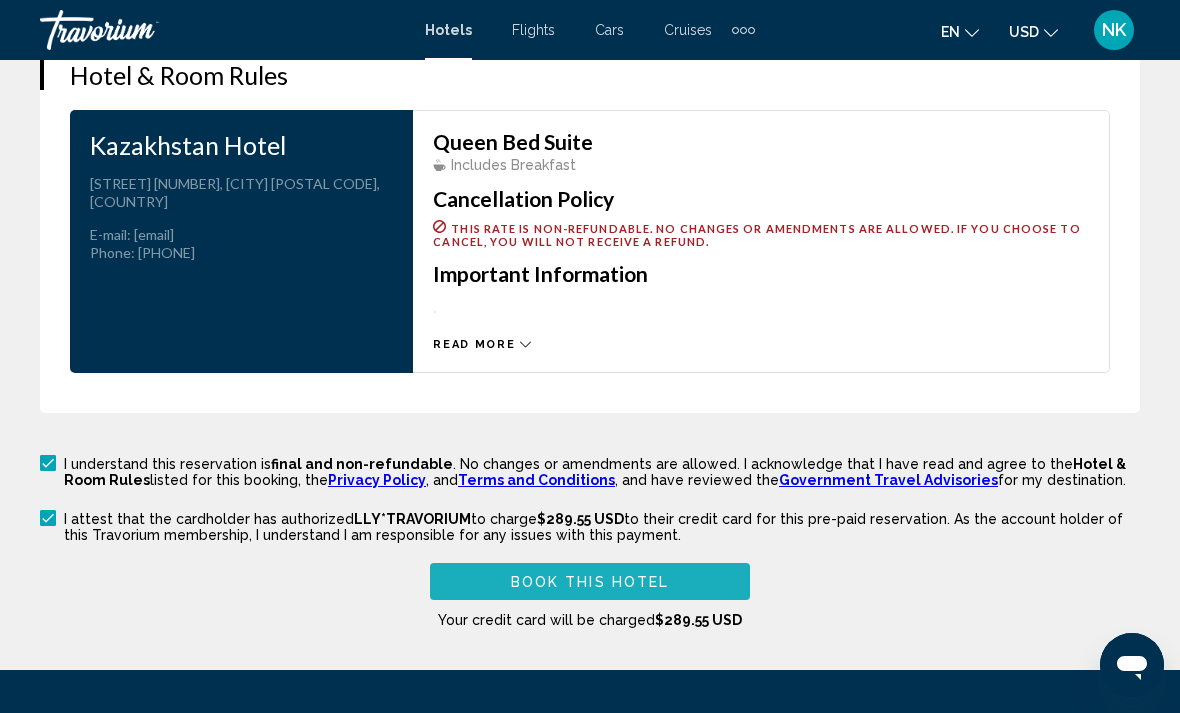 click on "Book this hotel" at bounding box center [590, 582] 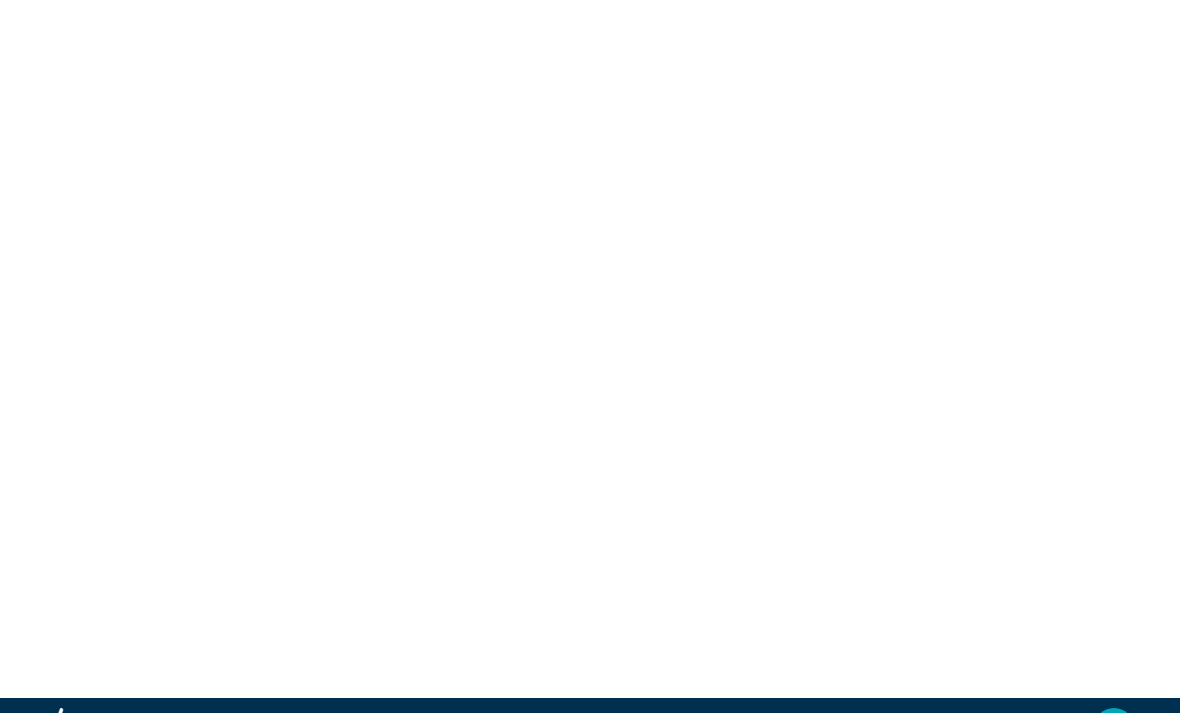 scroll, scrollTop: 0, scrollLeft: 0, axis: both 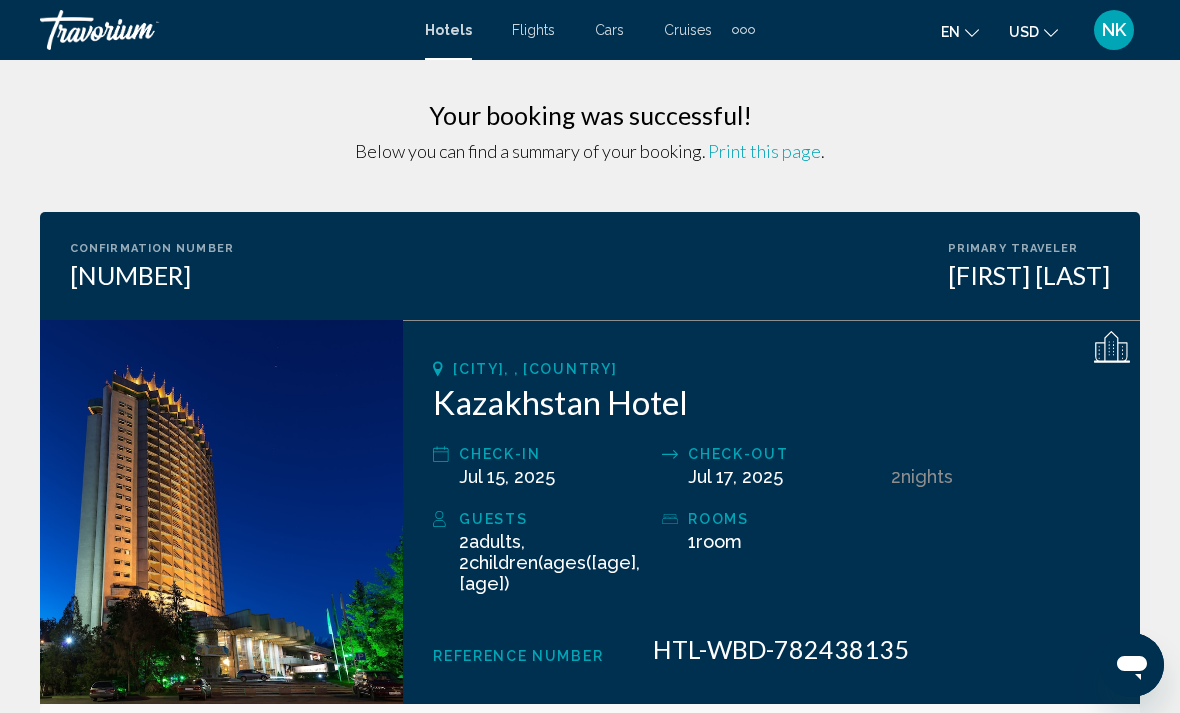 click on "NK" at bounding box center (1114, 30) 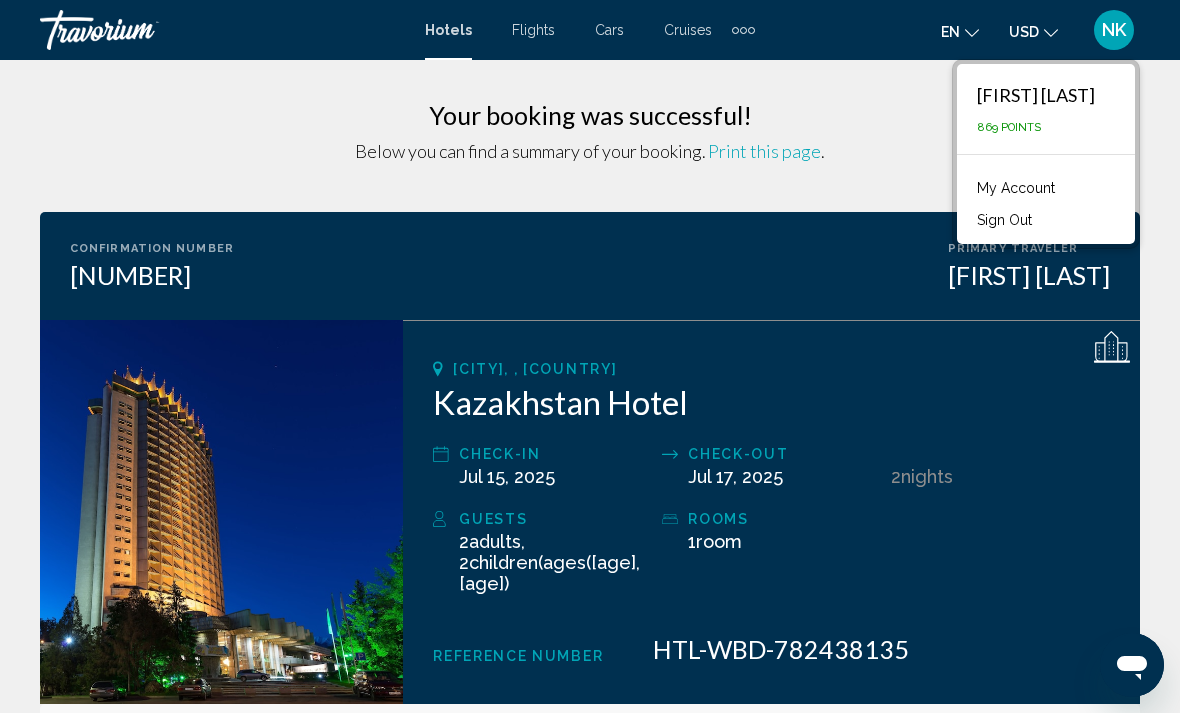 click on "My Account" at bounding box center [1046, 186] 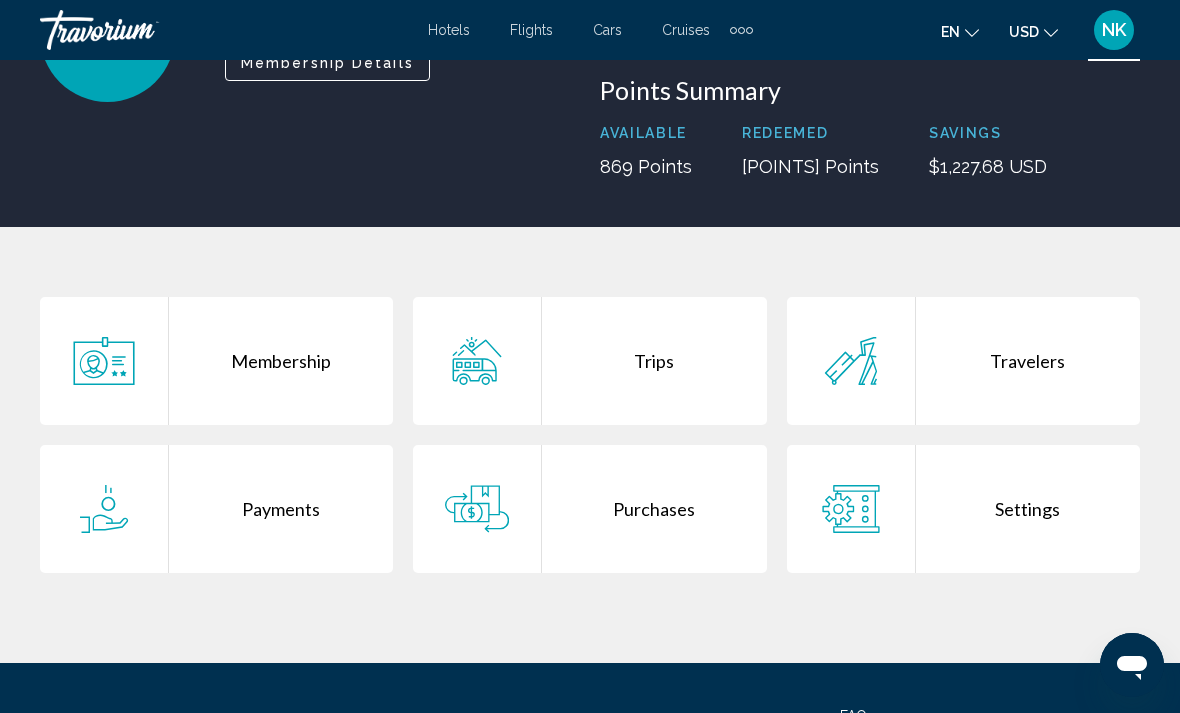 scroll, scrollTop: 222, scrollLeft: 0, axis: vertical 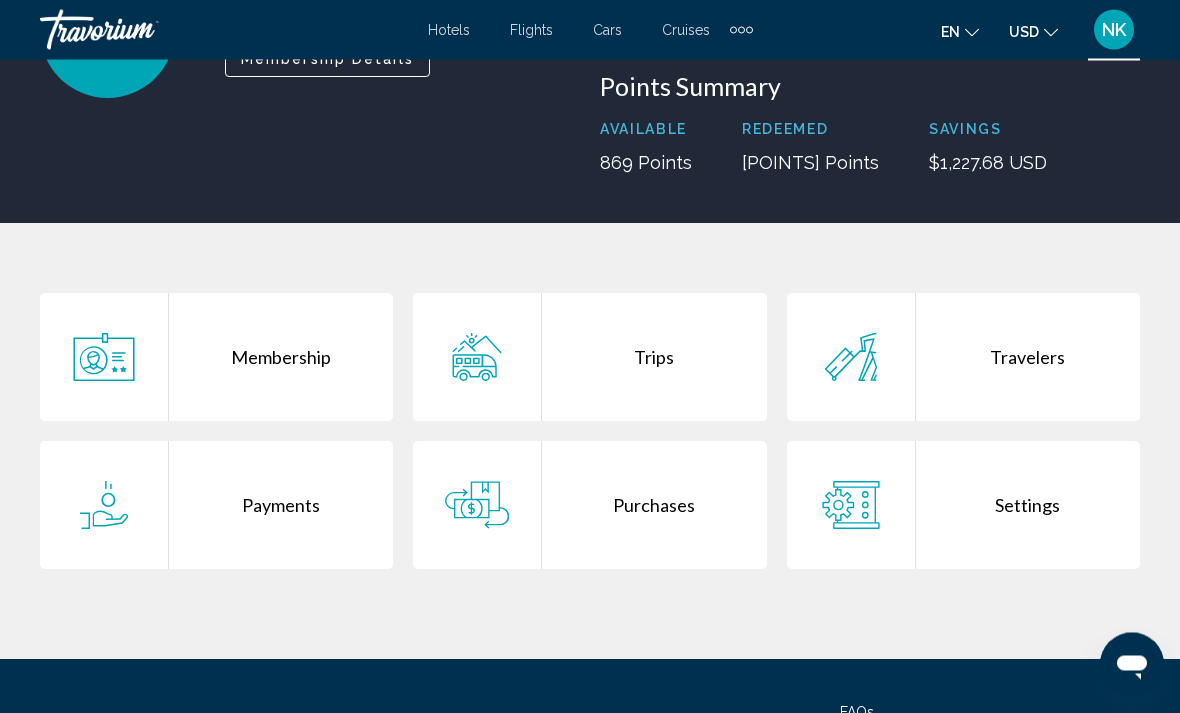 click on "Trips" at bounding box center (654, 358) 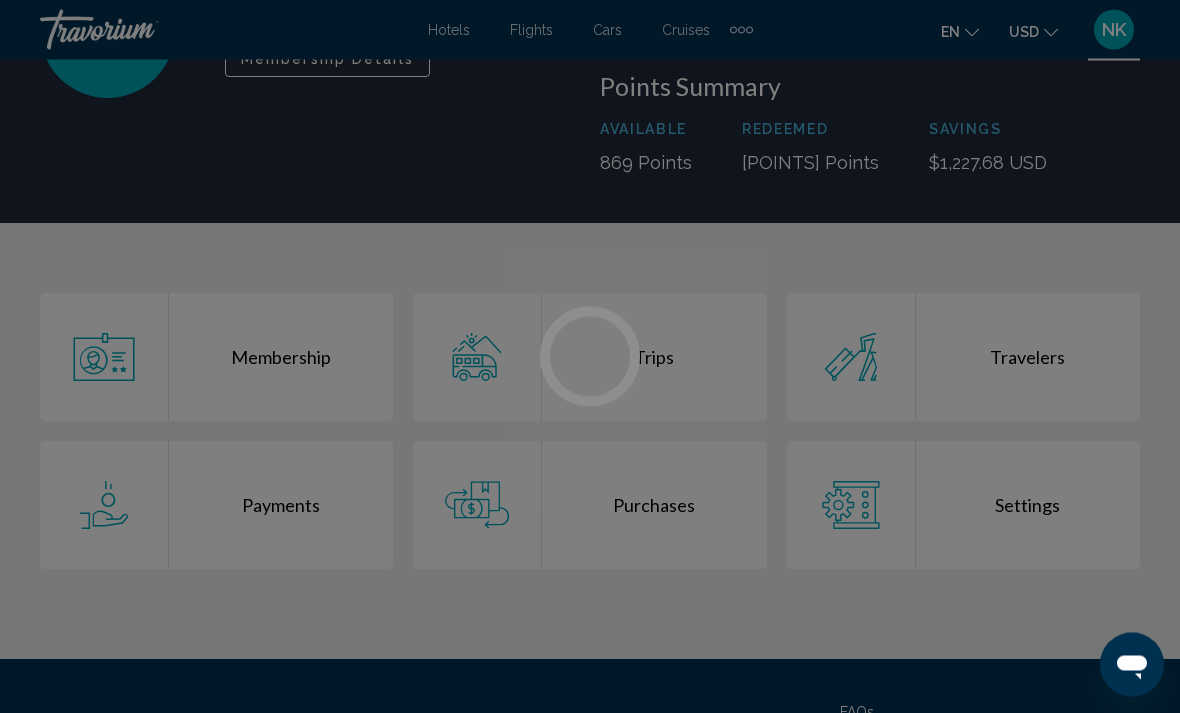 scroll, scrollTop: 223, scrollLeft: 0, axis: vertical 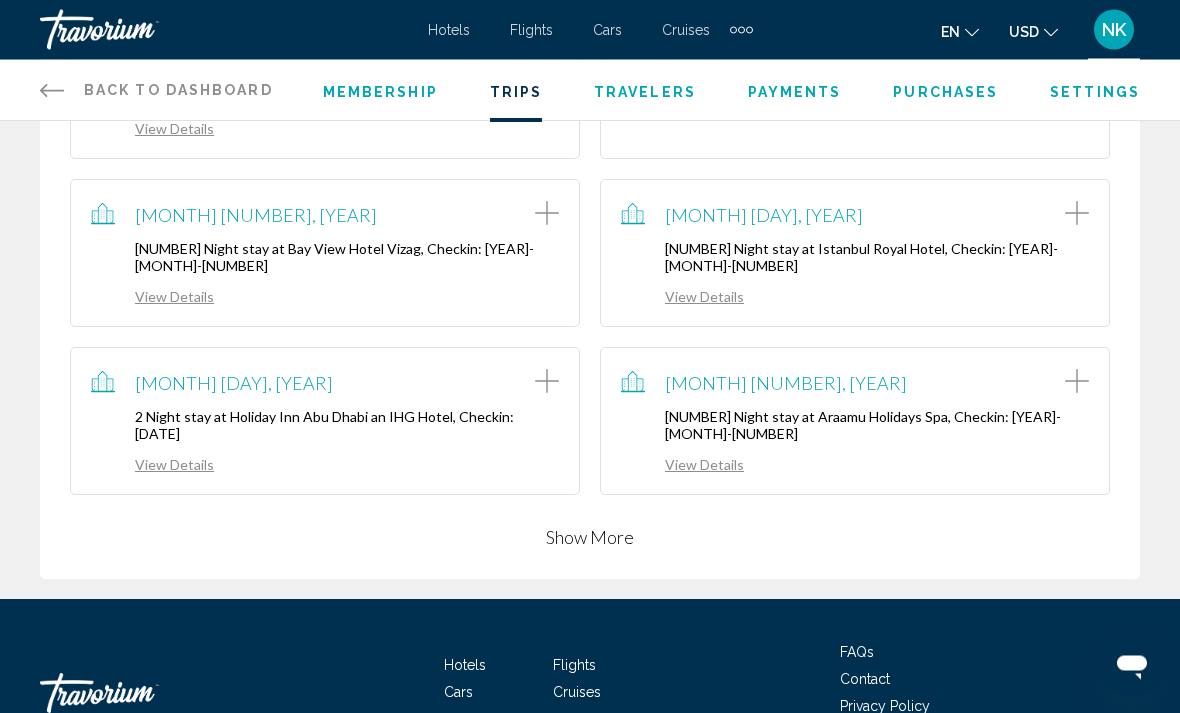 click on "Show More" at bounding box center [590, 538] 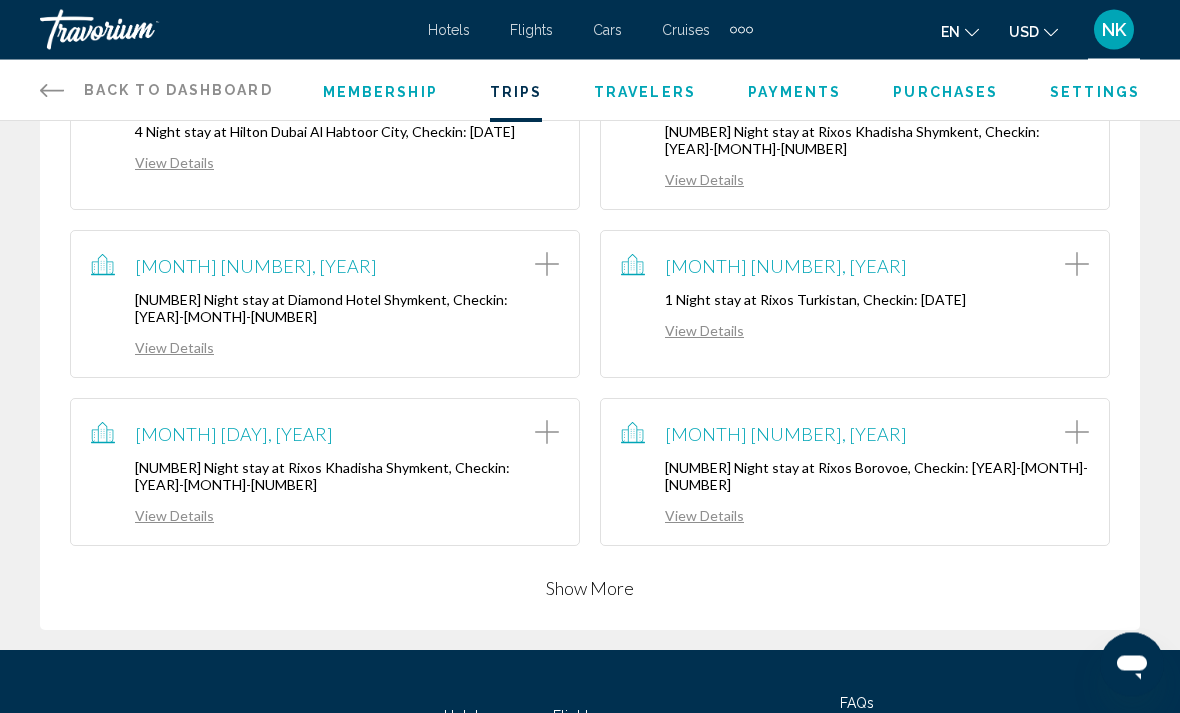 scroll, scrollTop: 989, scrollLeft: 0, axis: vertical 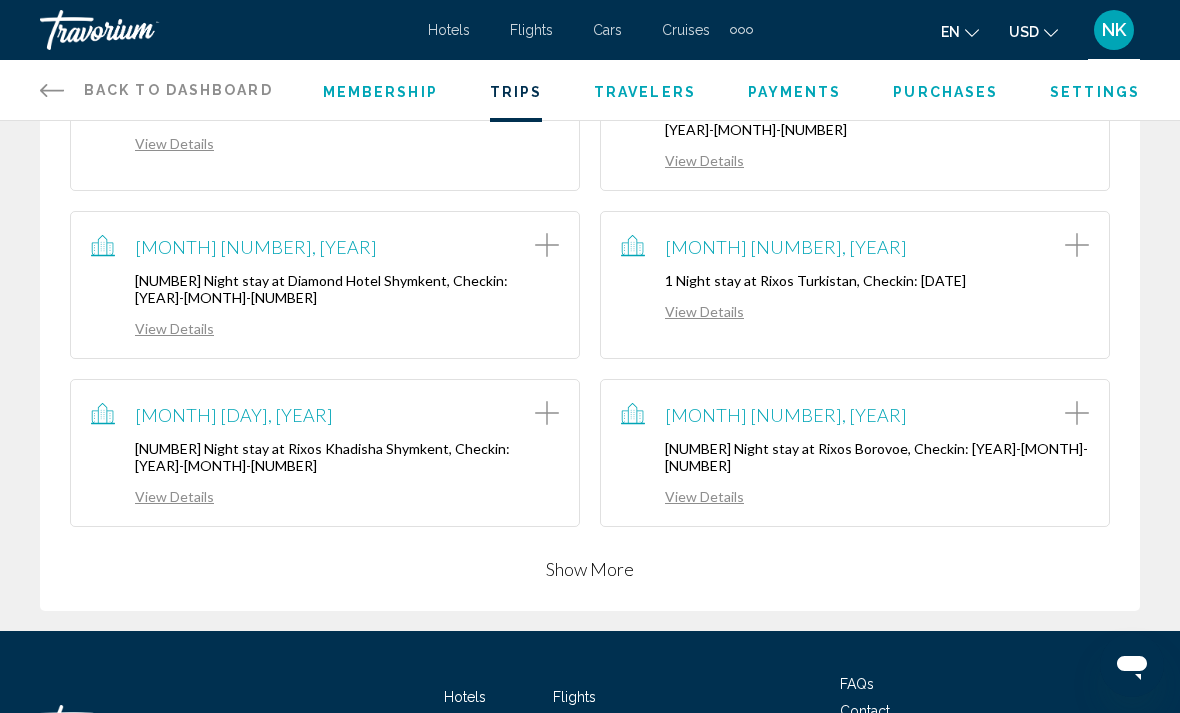 click on "Show More" at bounding box center [590, 569] 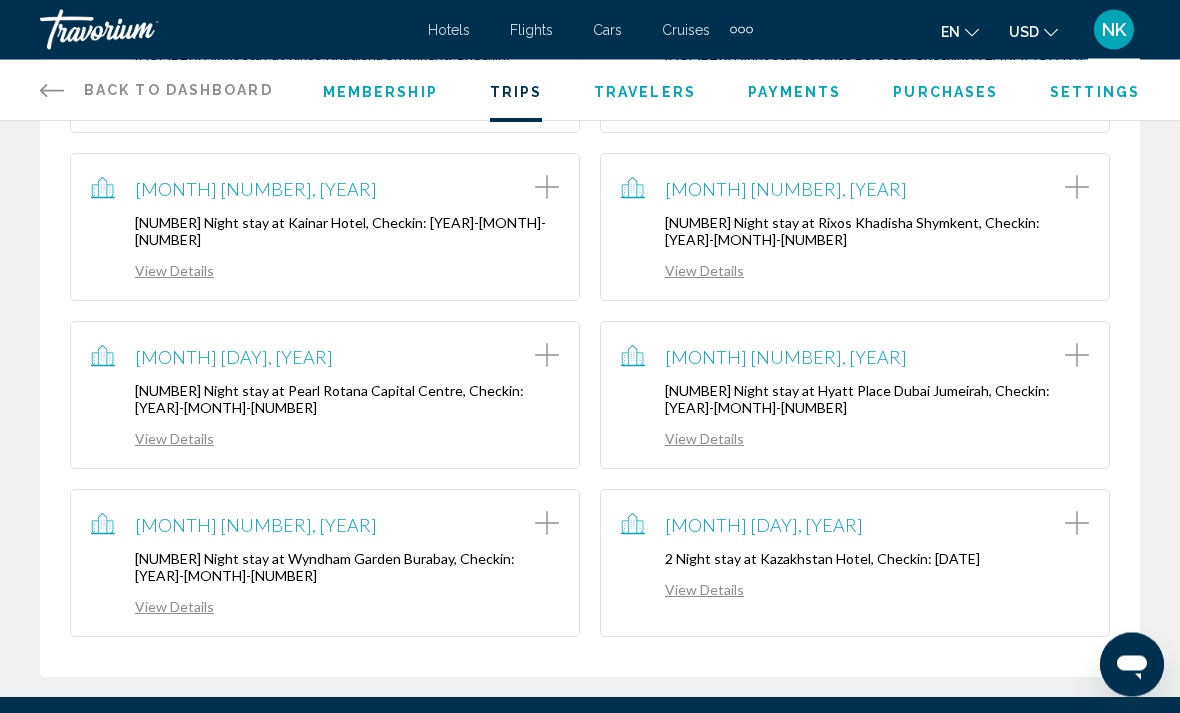 scroll, scrollTop: 1383, scrollLeft: 0, axis: vertical 